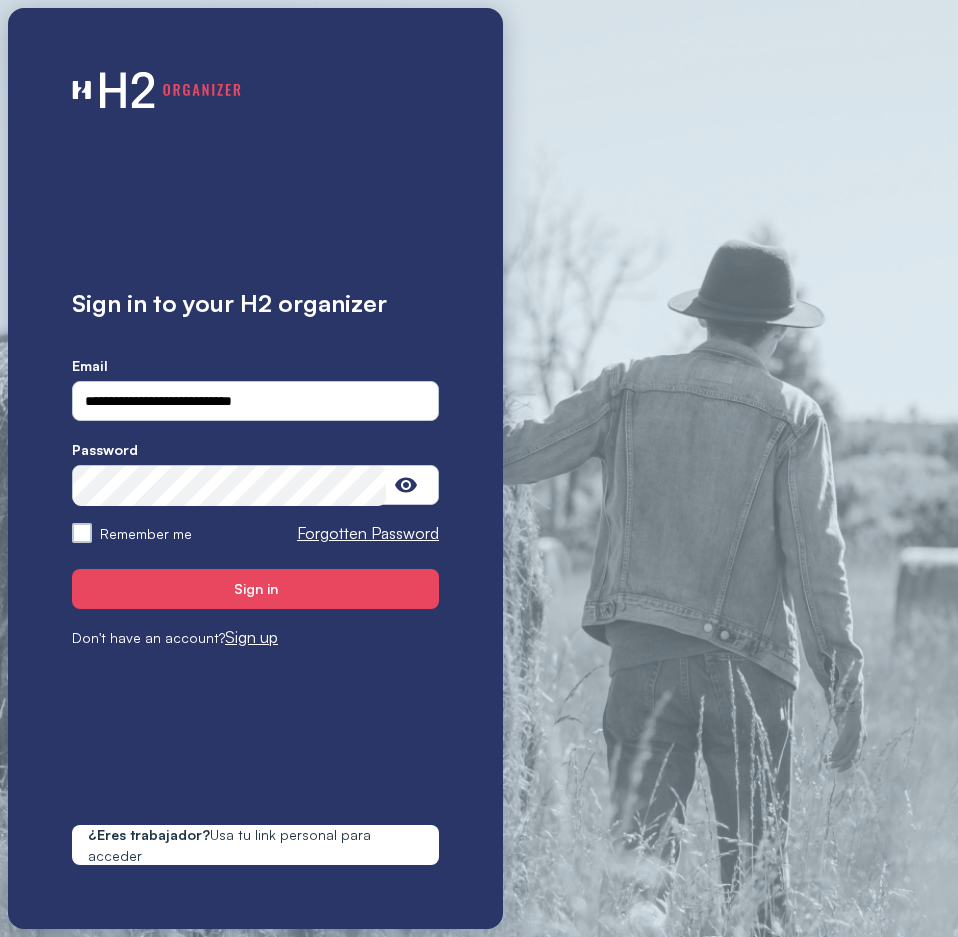 scroll, scrollTop: 0, scrollLeft: 0, axis: both 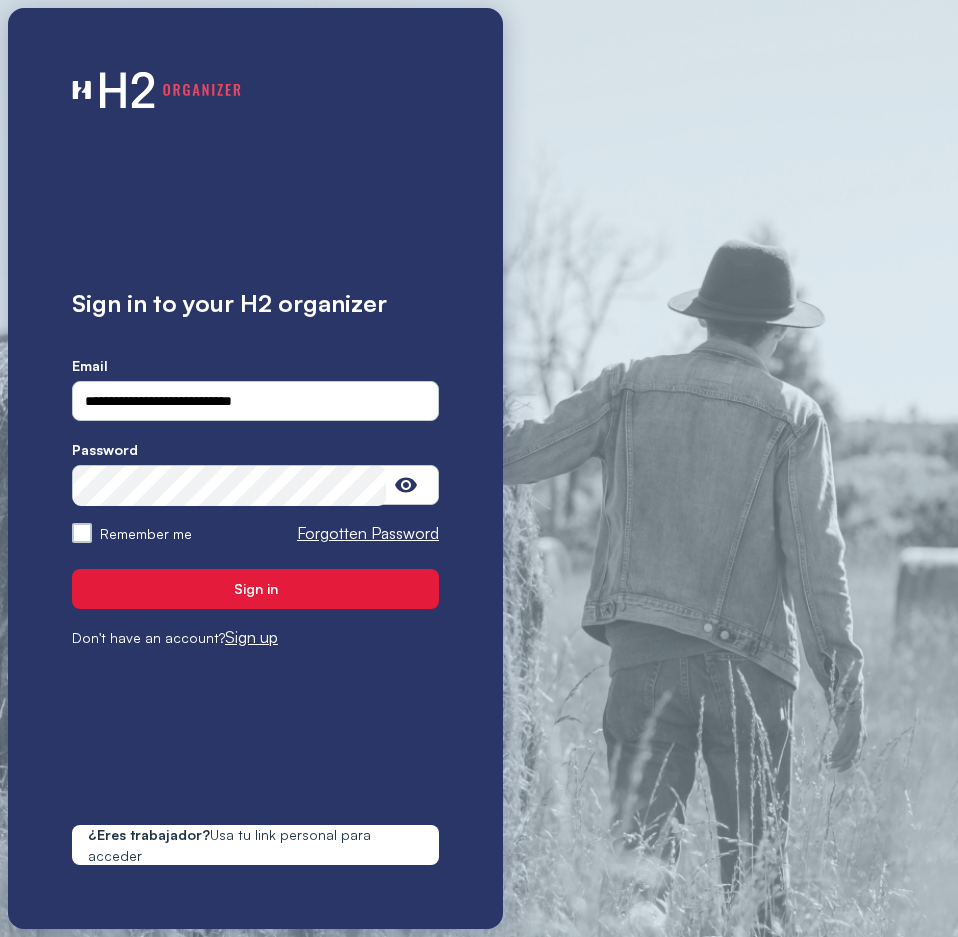 click on "Sign in" at bounding box center [255, 588] 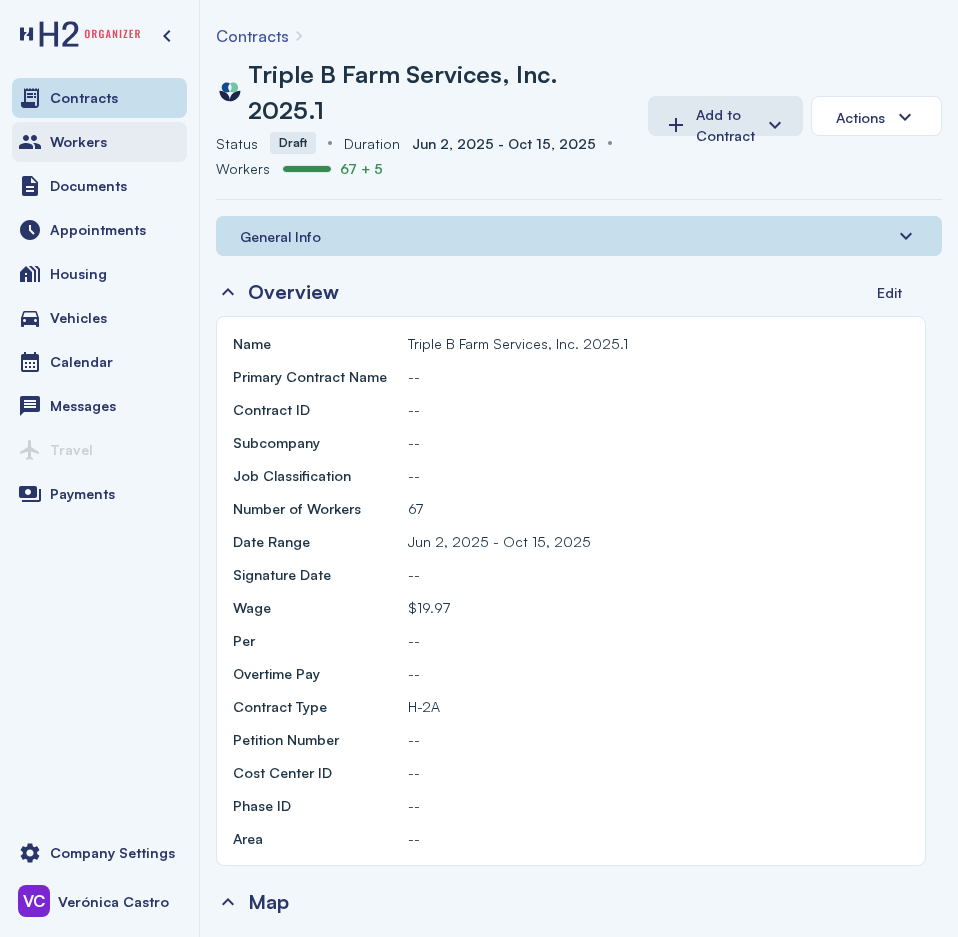 click on "Workers" at bounding box center (78, 142) 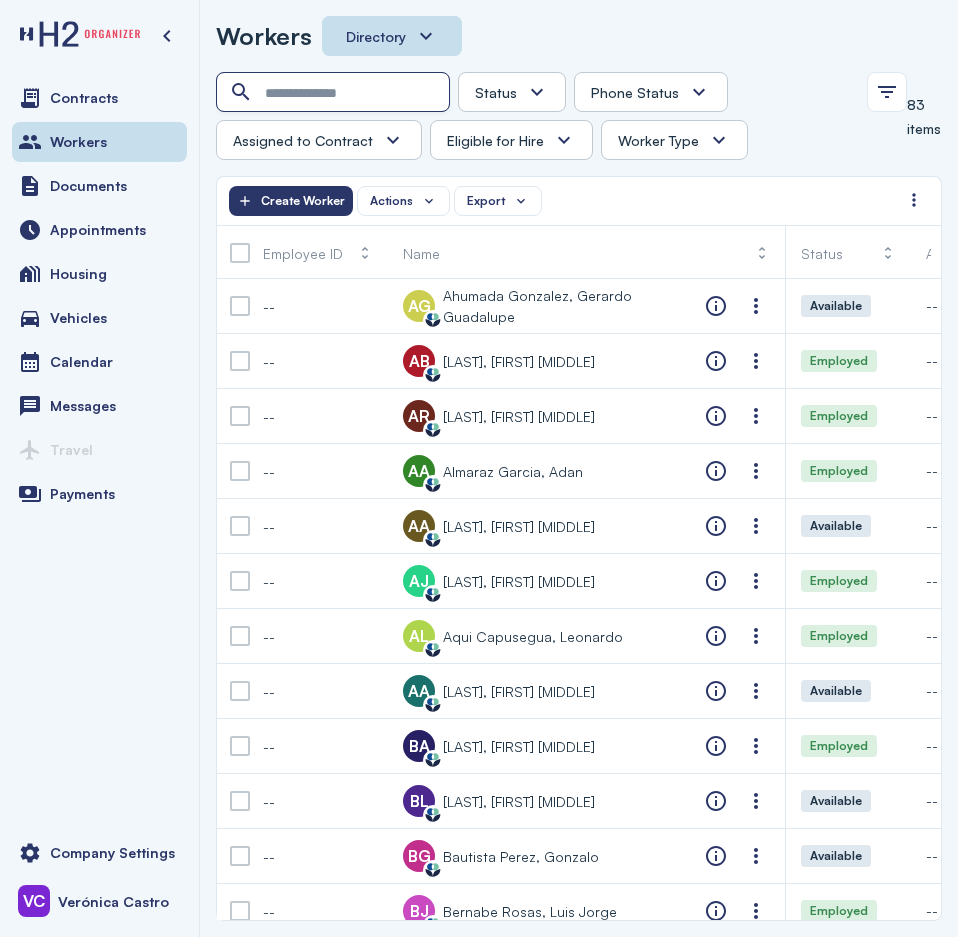 click at bounding box center [335, 93] 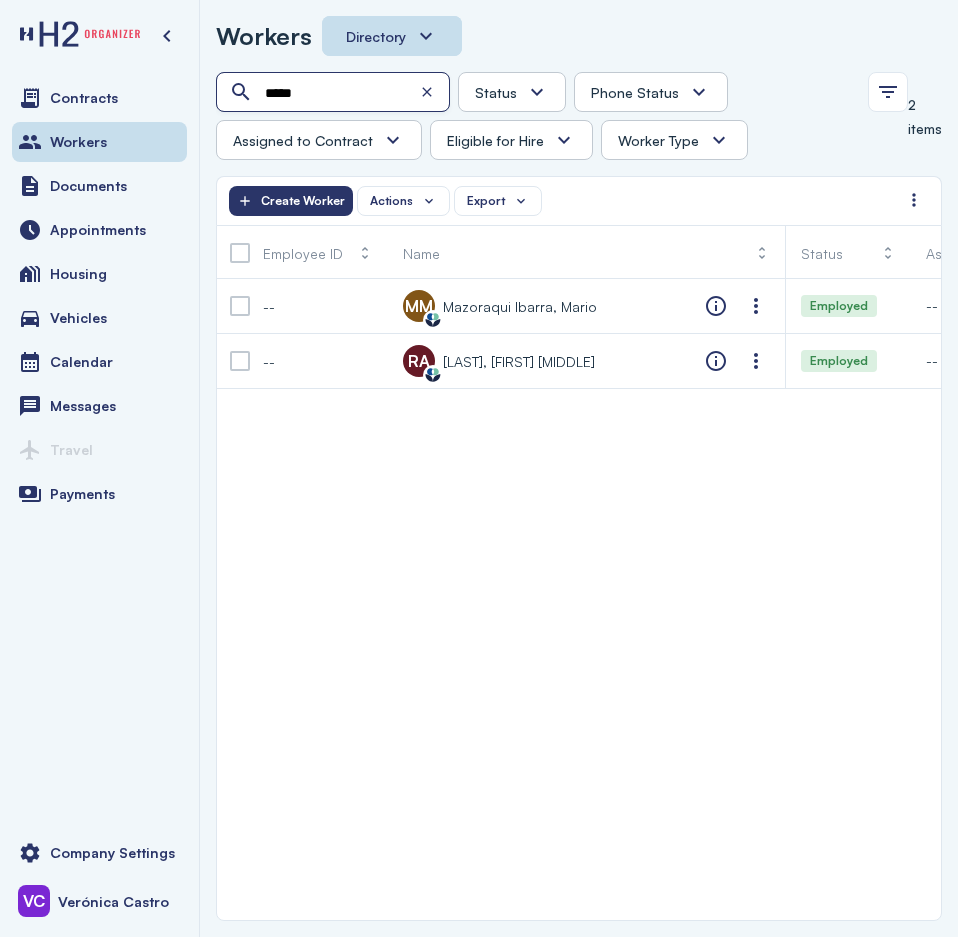 type on "*****" 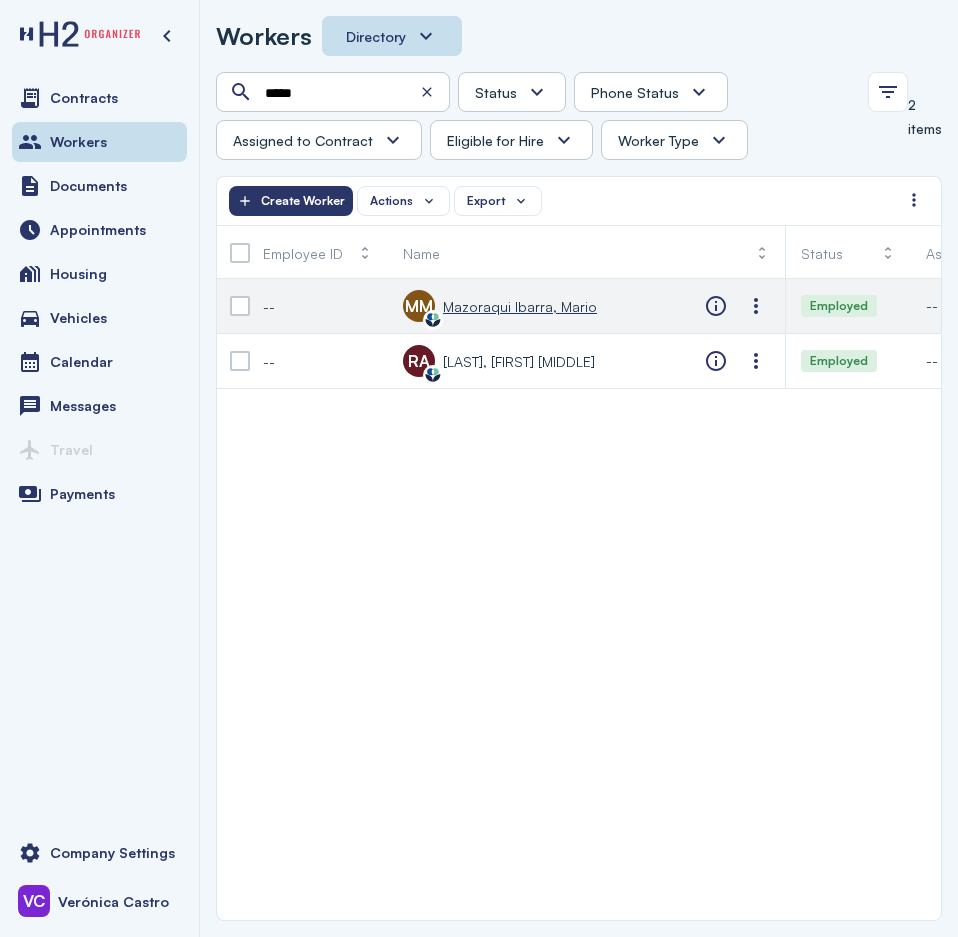 click on "Mazoraqui Ibarra, Mario" at bounding box center (520, 306) 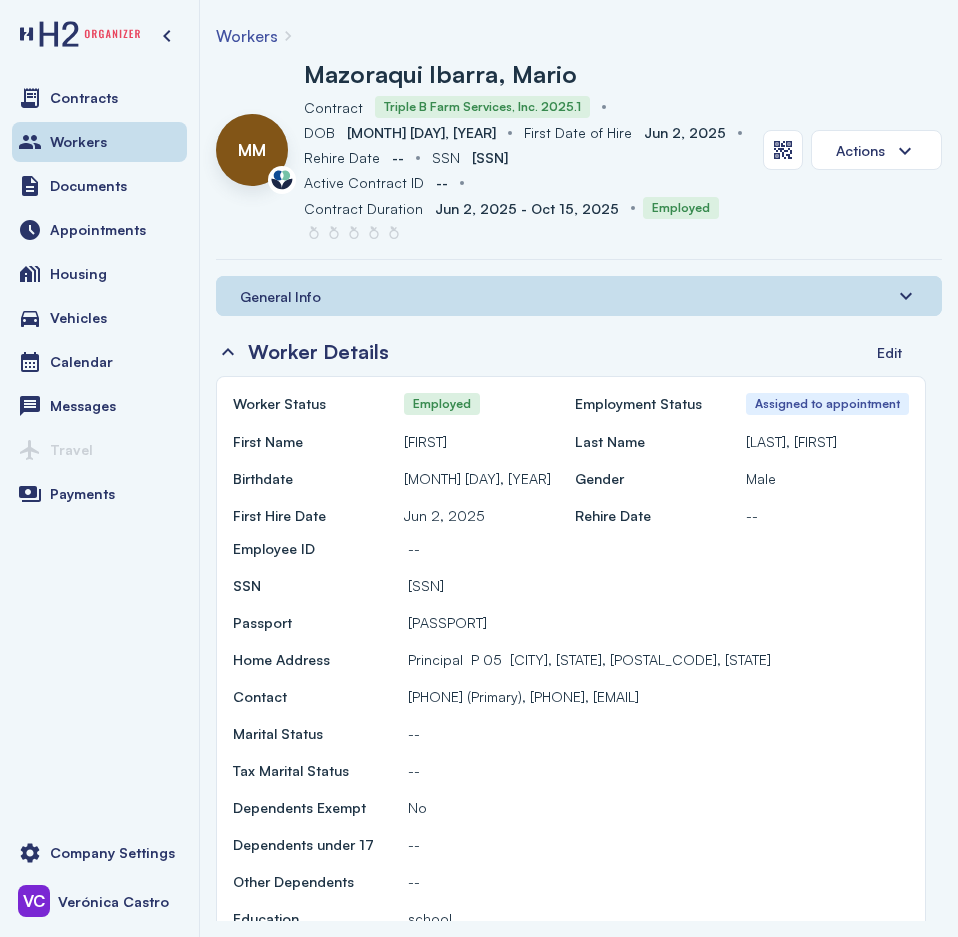 drag, startPoint x: 509, startPoint y: 696, endPoint x: 412, endPoint y: 704, distance: 97.32934 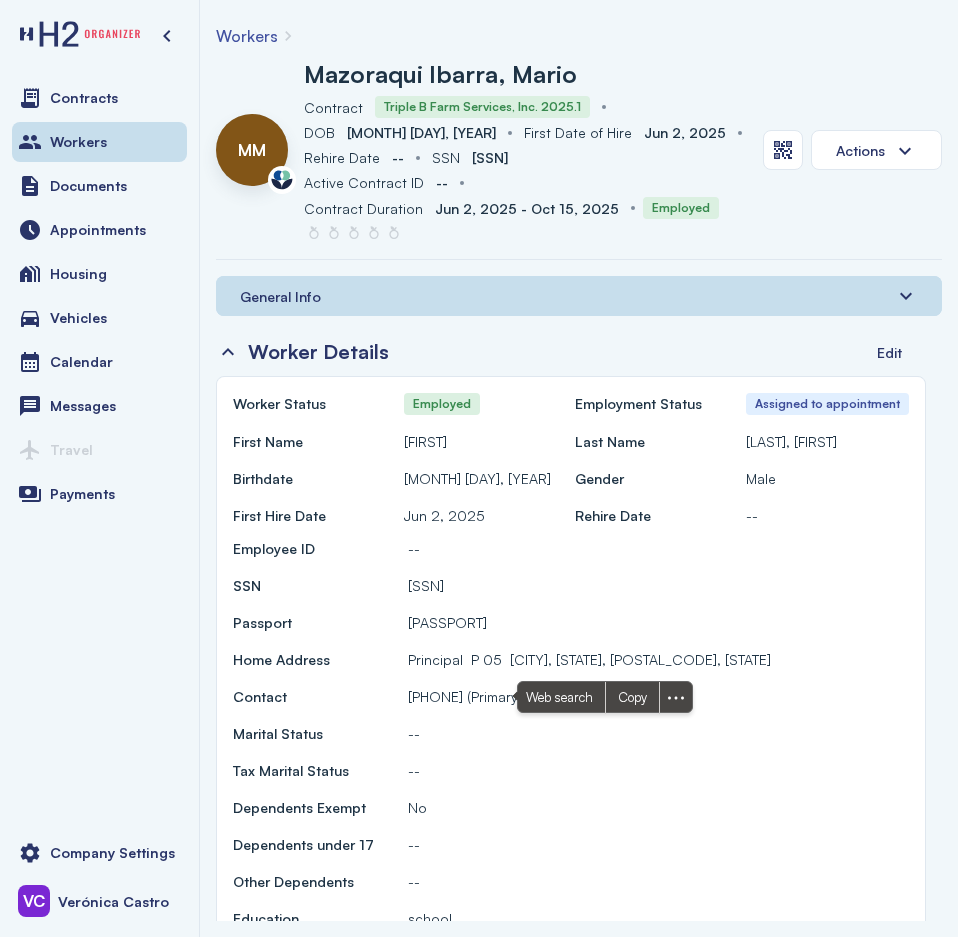 click on "--" at bounding box center [658, 733] 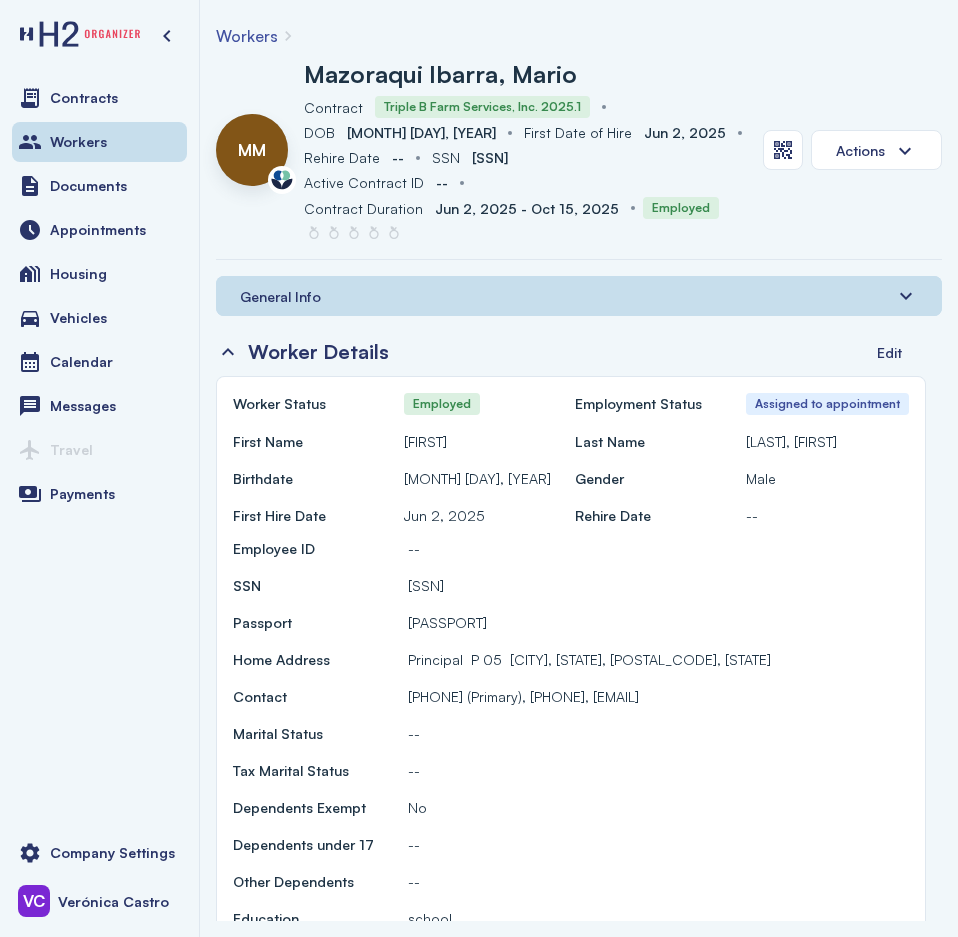 drag, startPoint x: 509, startPoint y: 691, endPoint x: 416, endPoint y: 695, distance: 93.08598 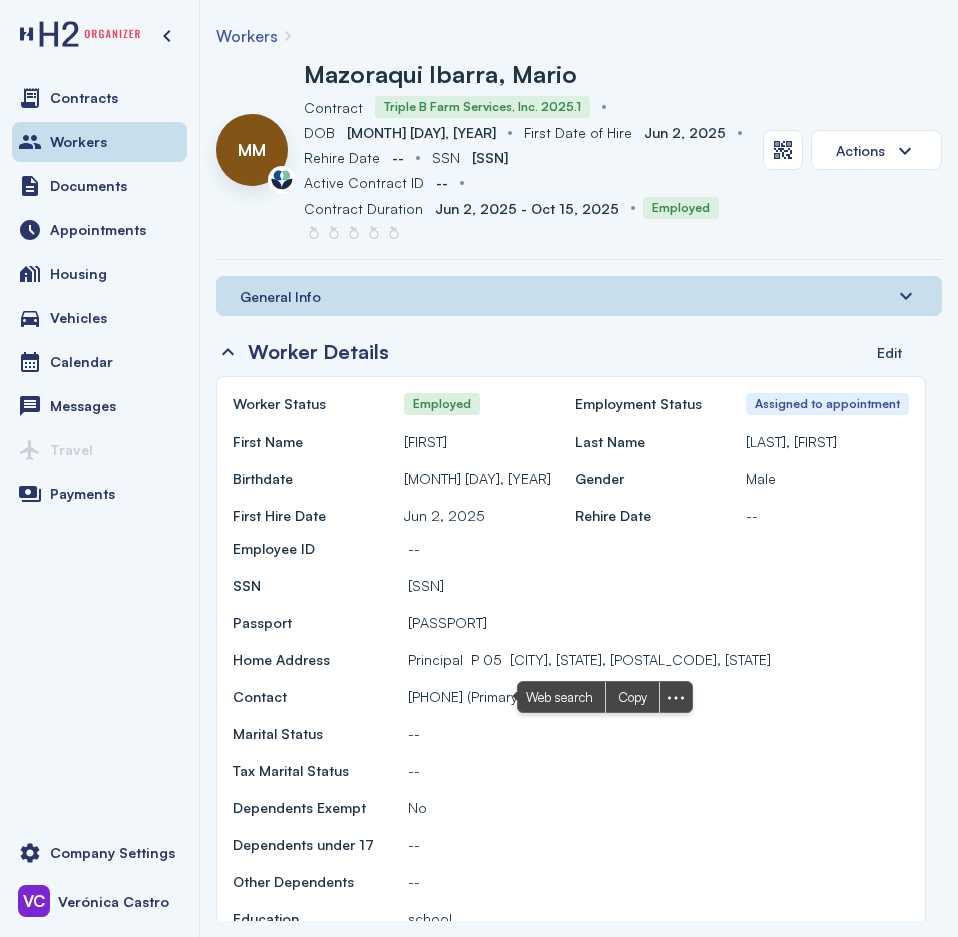 click on "Employee ID   --   SSN   [SSN]   Passport   [PASSPORT]   Home Address   Principal  P 05  [CITY], [STATE], [POSTAL_CODE], [STATE]   Contact   [PHONE] (Primary), [PHONE], [EMAIL]   Marital Status   --   Tax Marital Status   --   Dependents Exempt   No   Dependents under 17   --   Other Dependents   --   Education   school" at bounding box center (571, 733) 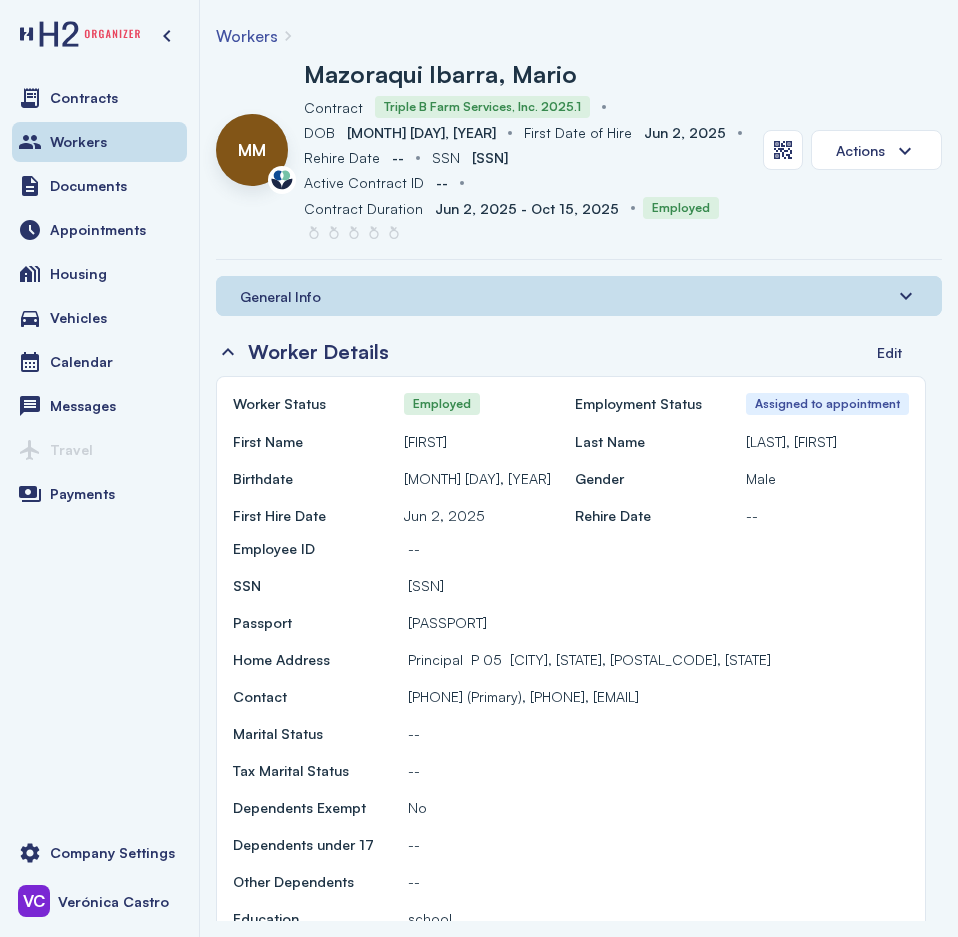click on "[SSN]" at bounding box center [658, 585] 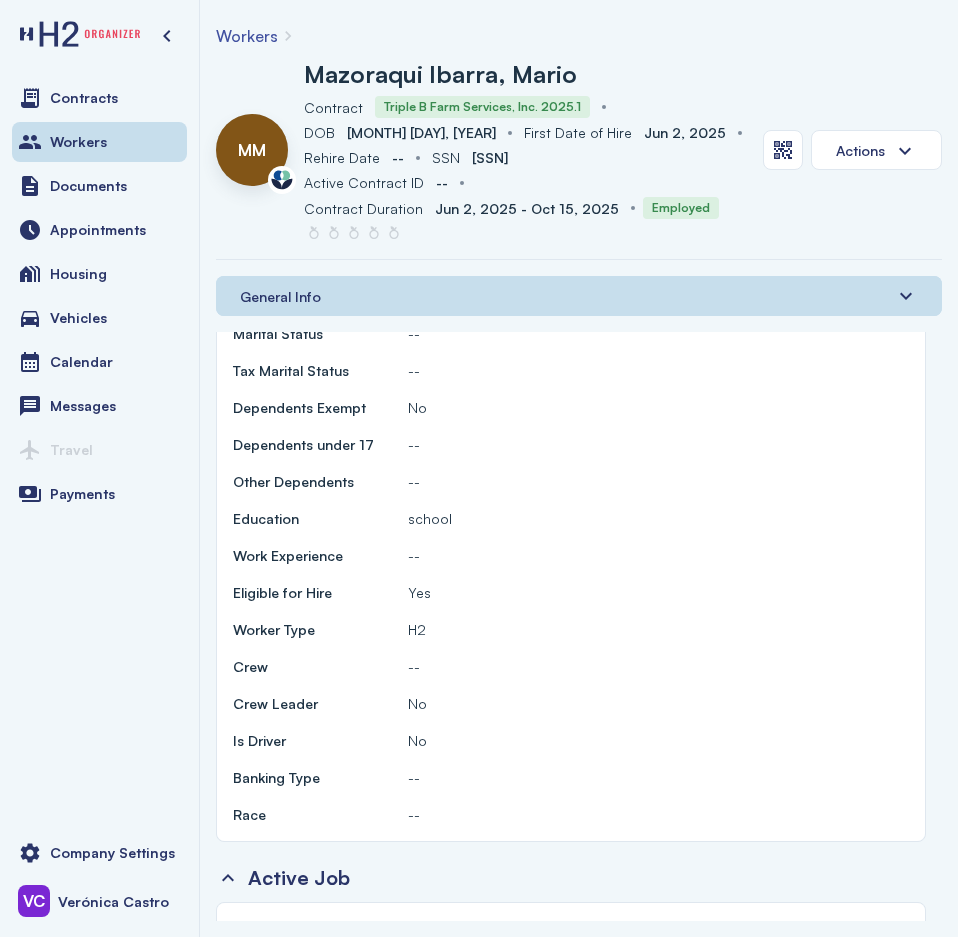 scroll, scrollTop: 0, scrollLeft: 0, axis: both 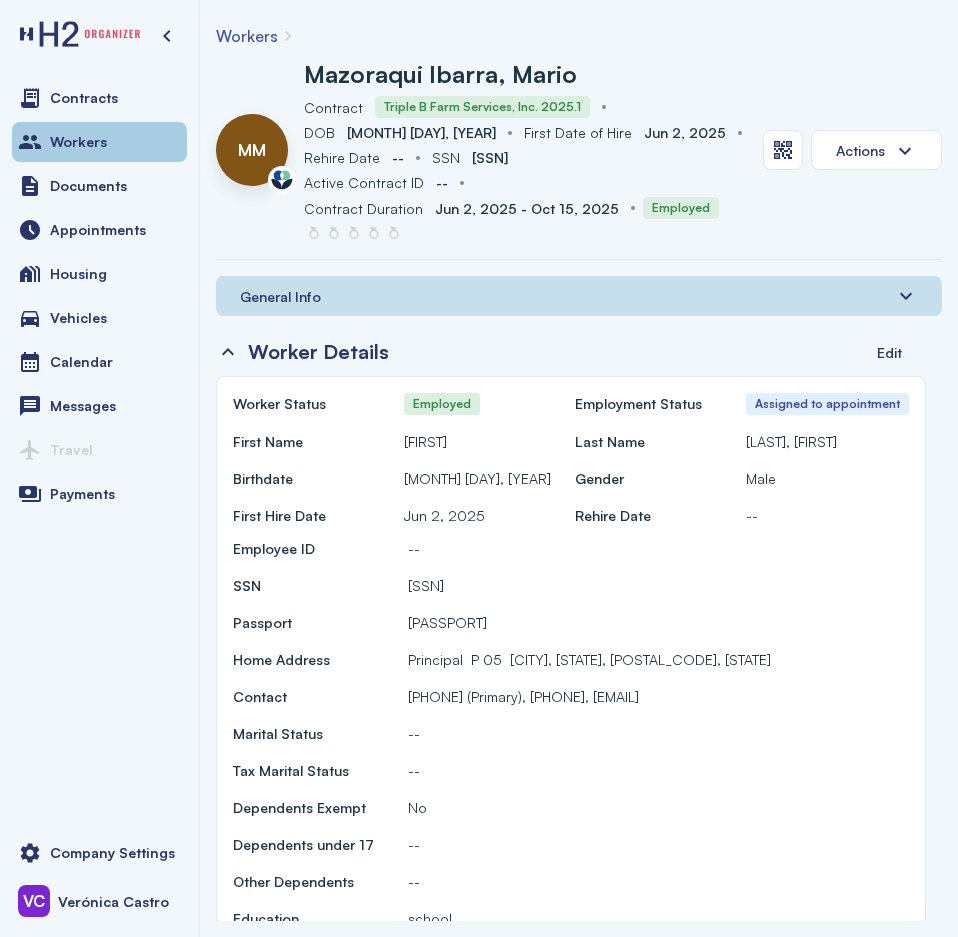 click on "Workers" at bounding box center [78, 142] 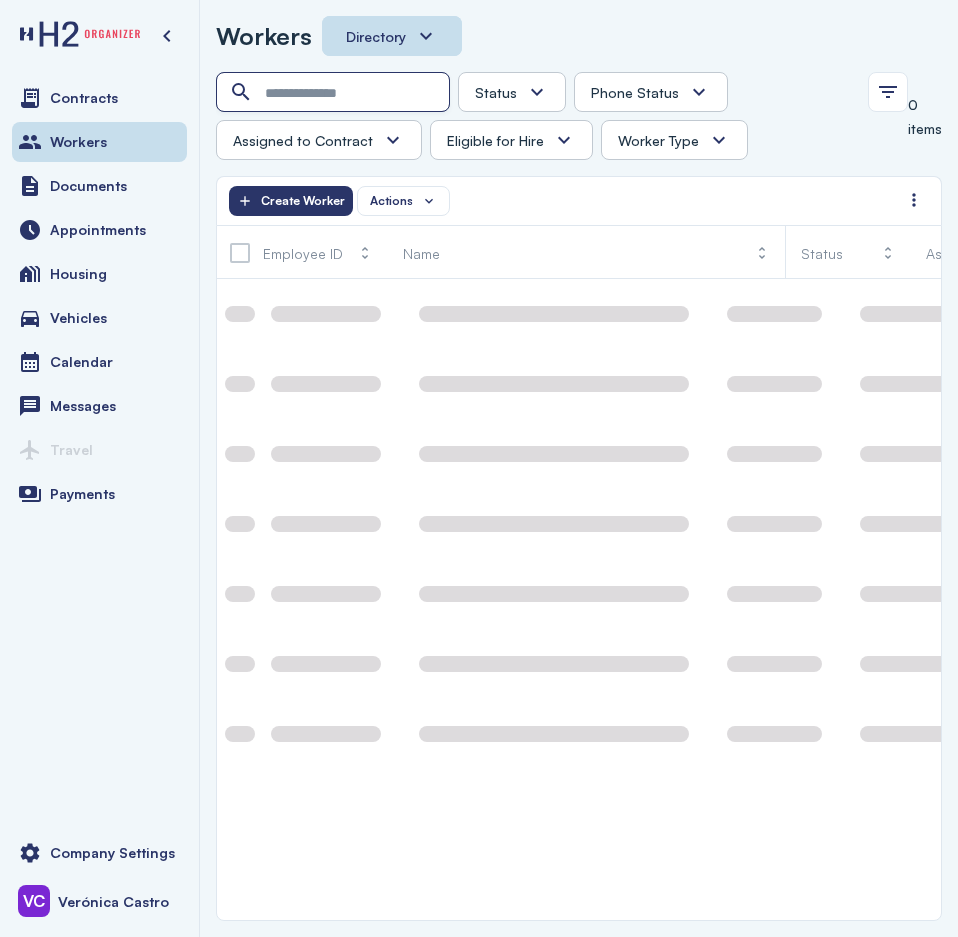 click at bounding box center (335, 93) 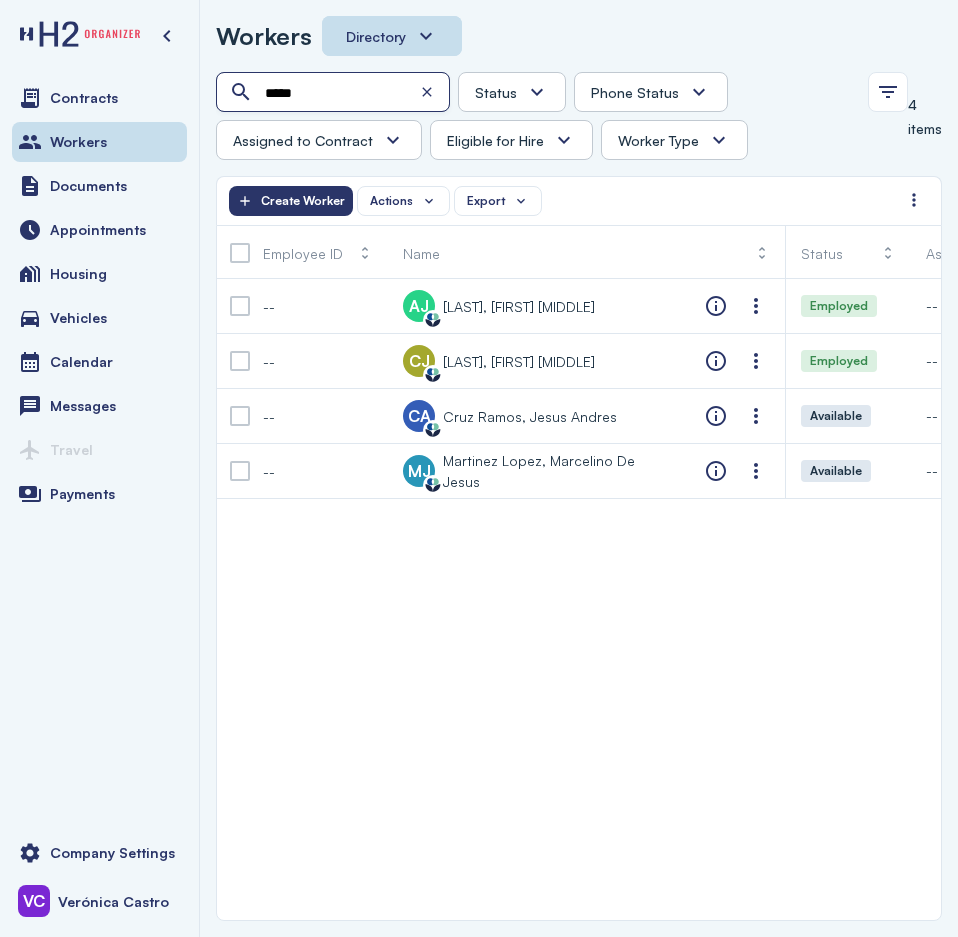 type on "*****" 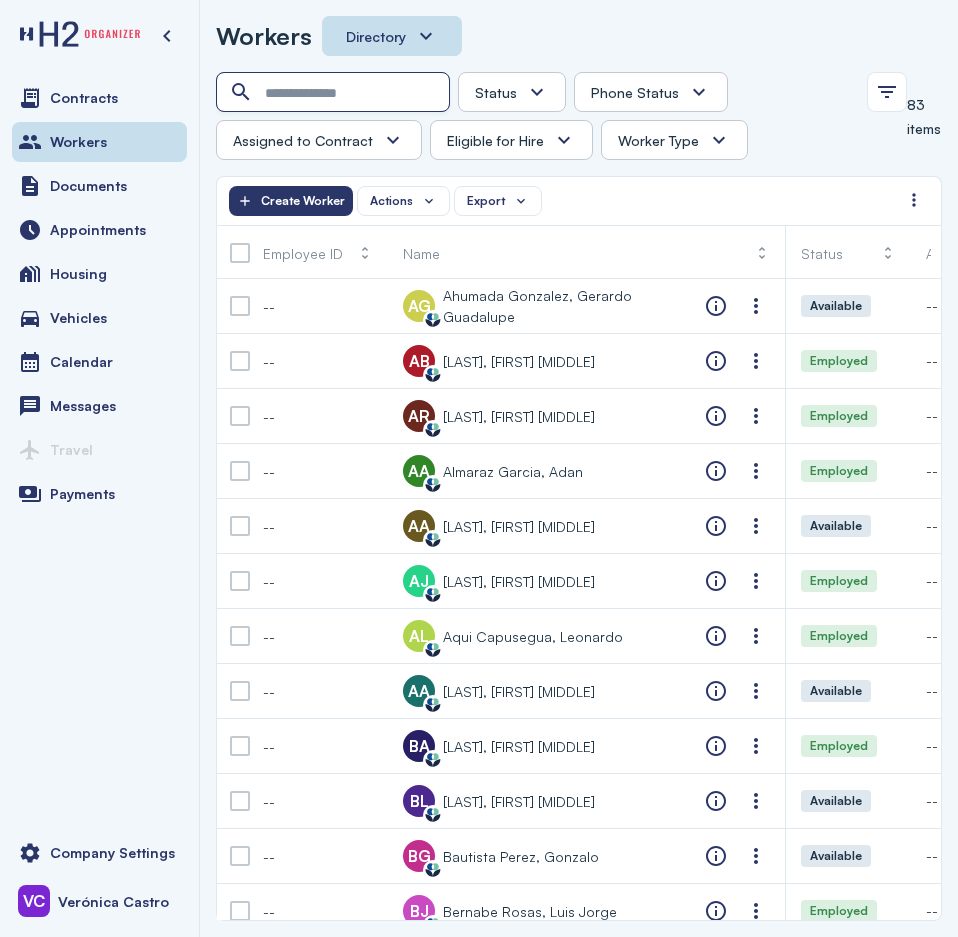 type on "*" 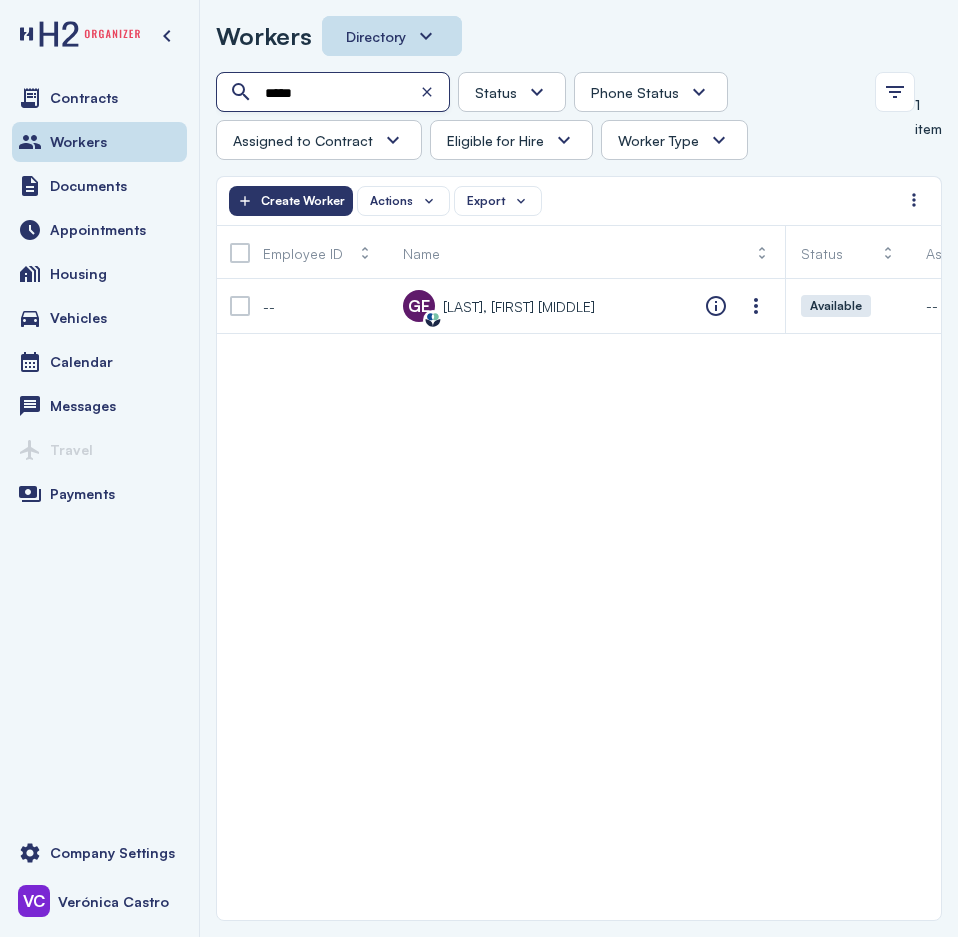 drag, startPoint x: 321, startPoint y: 90, endPoint x: 236, endPoint y: 92, distance: 85.02353 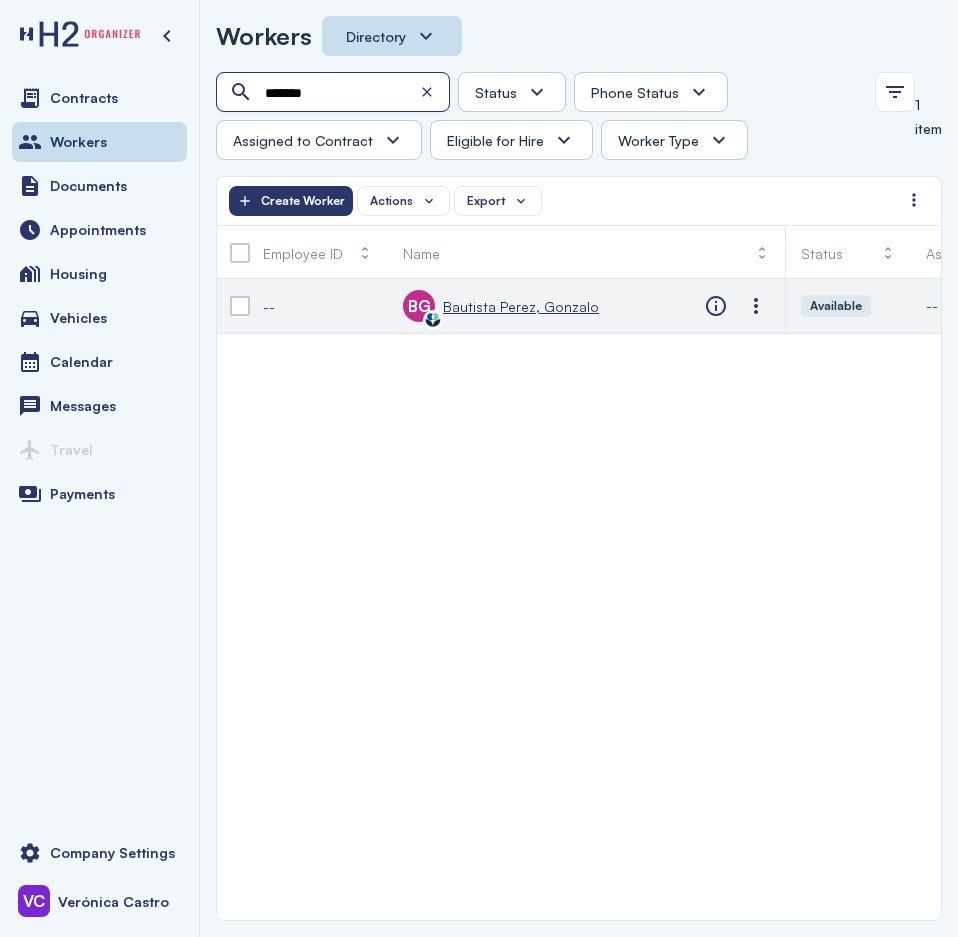 type on "*******" 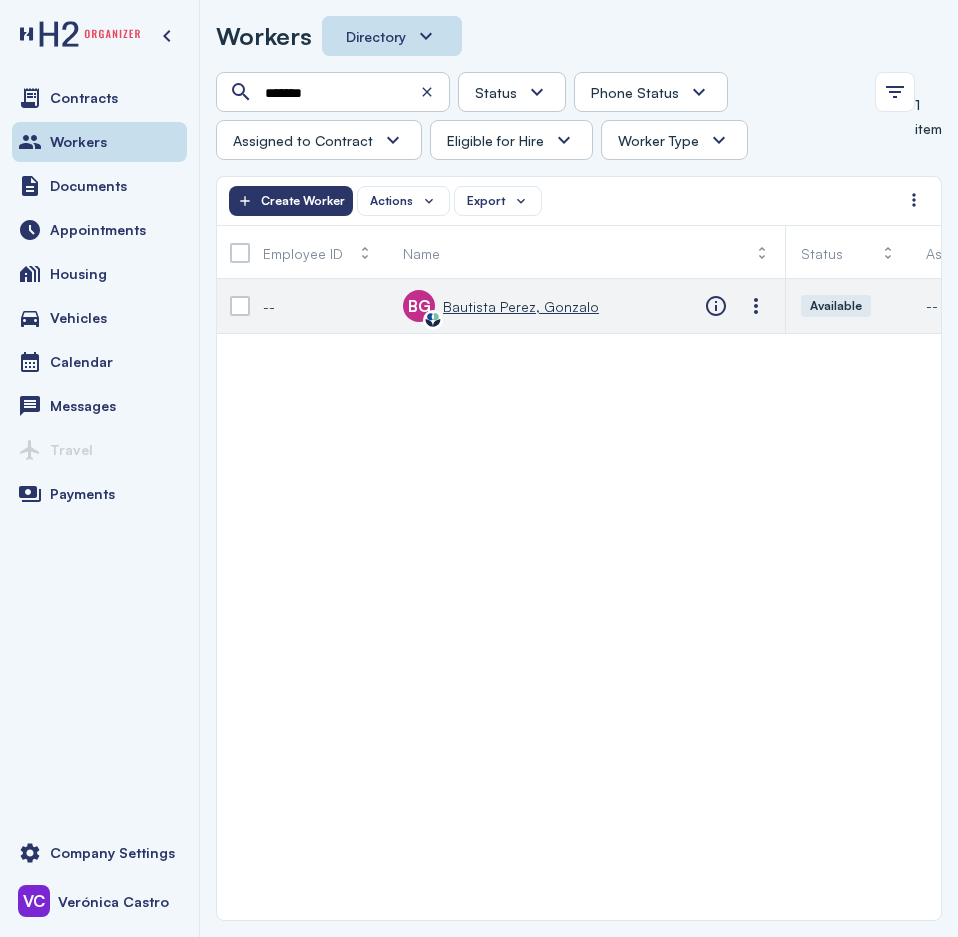 click on "Bautista Perez, Gonzalo" at bounding box center (521, 306) 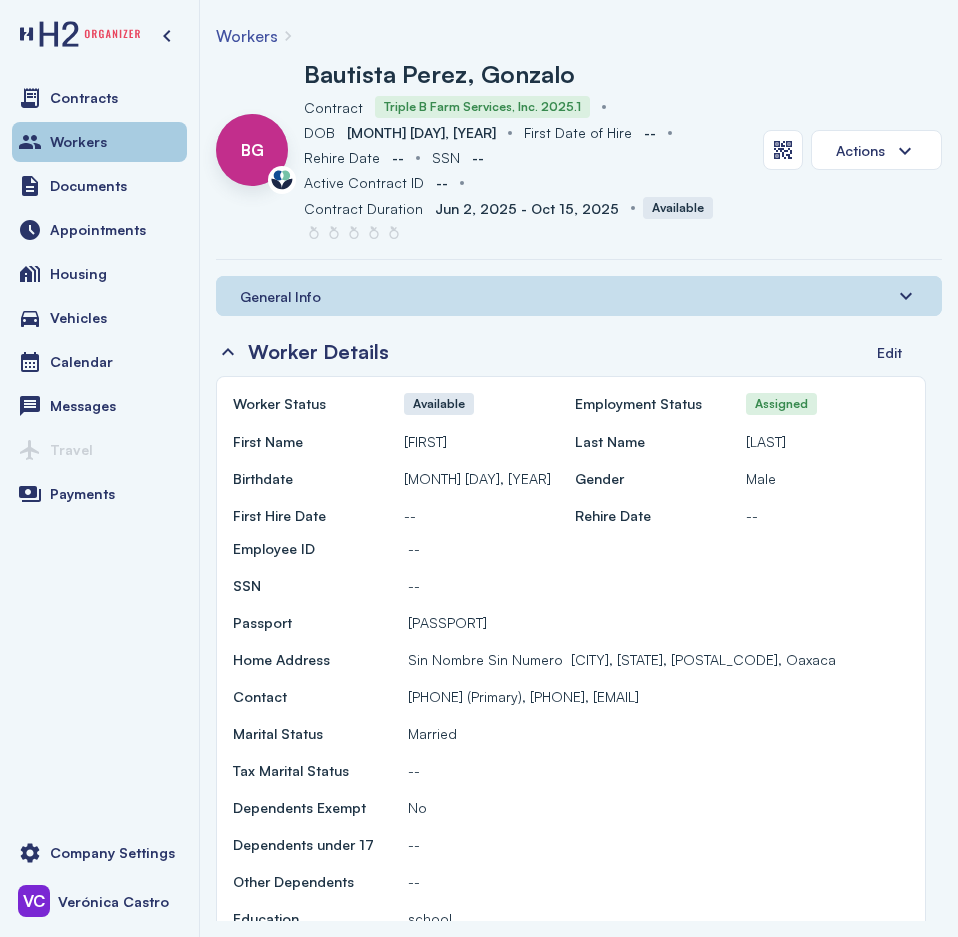 click on "Workers" at bounding box center (99, 142) 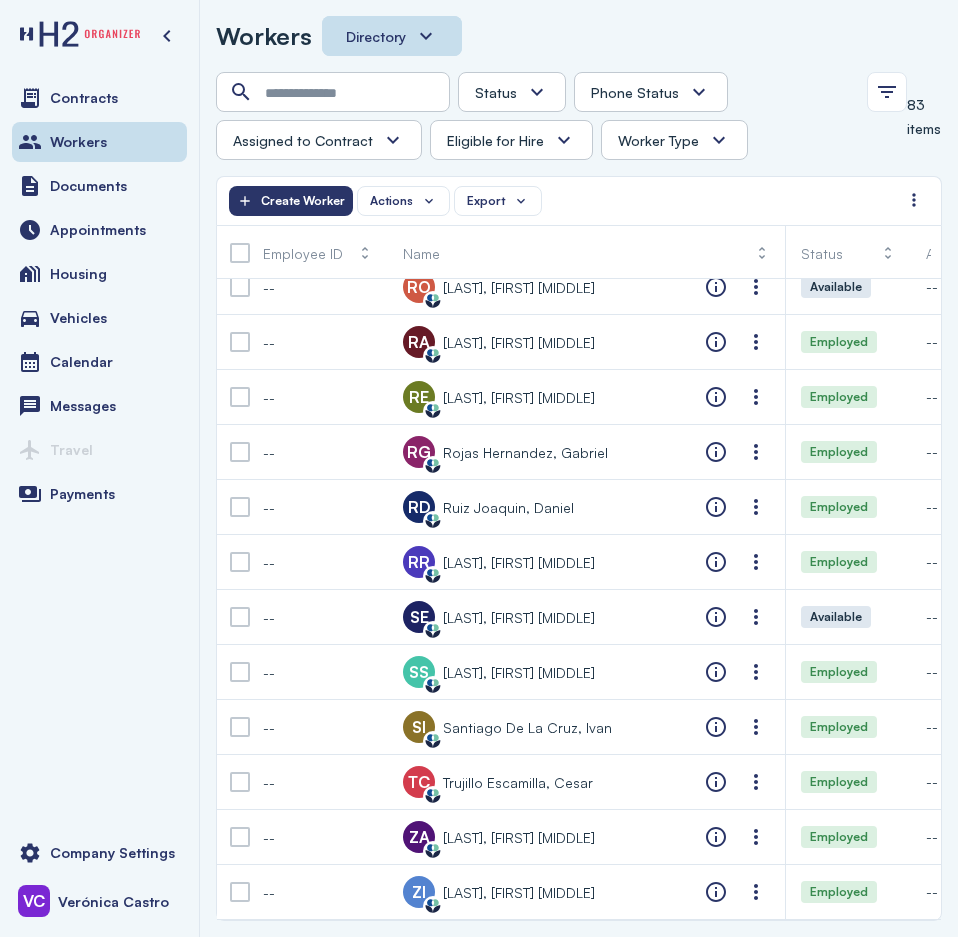 scroll, scrollTop: 3864, scrollLeft: 0, axis: vertical 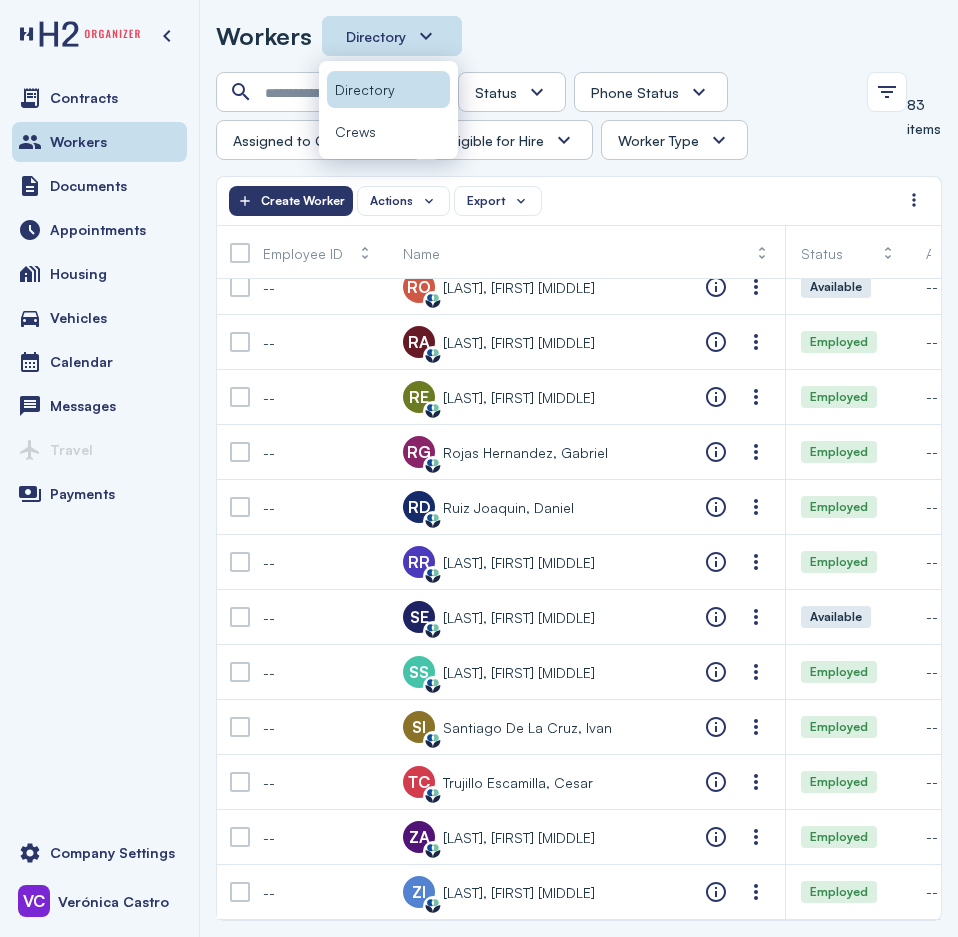 click on "Directory" at bounding box center (392, 36) 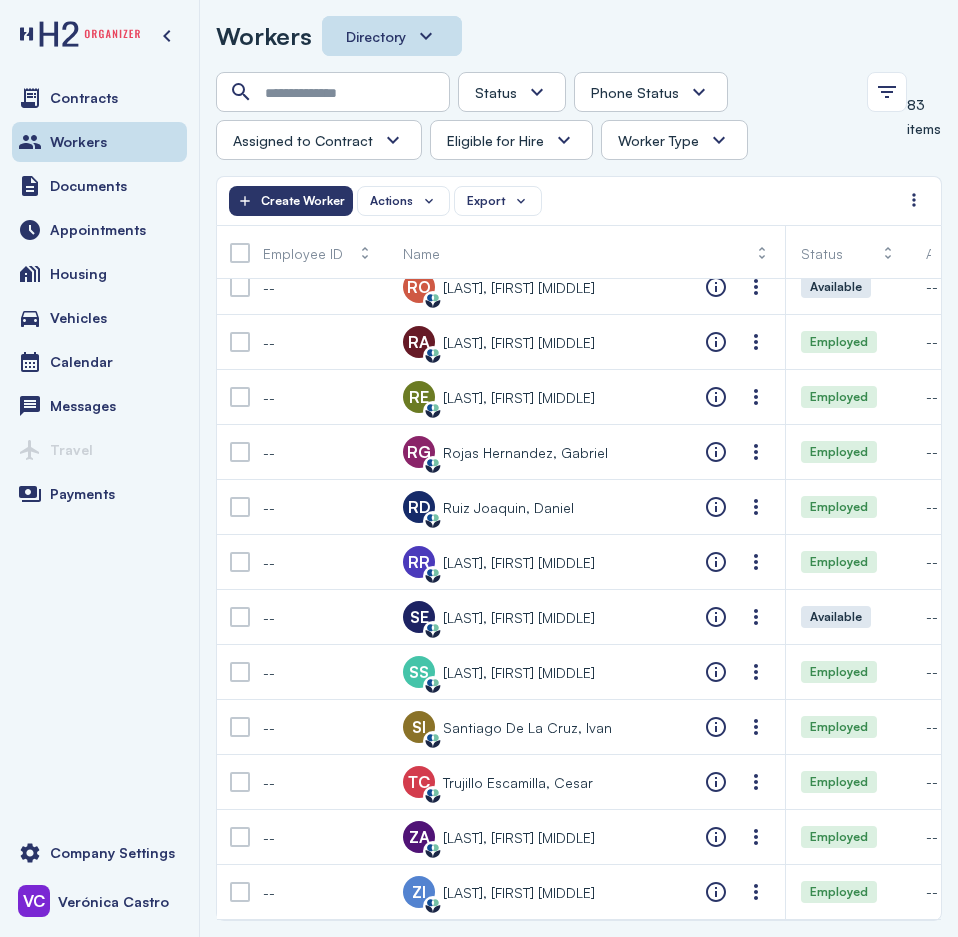 click on "Directory" at bounding box center (392, 36) 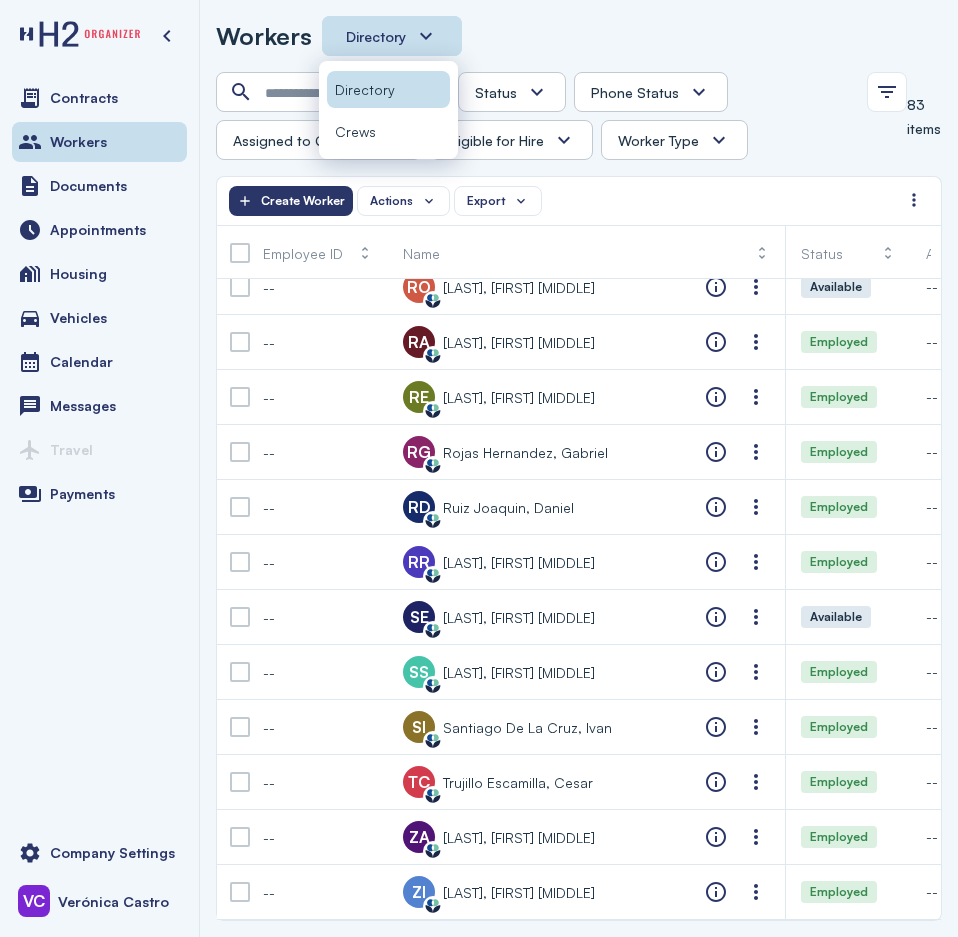 click on "Crews" at bounding box center (388, 131) 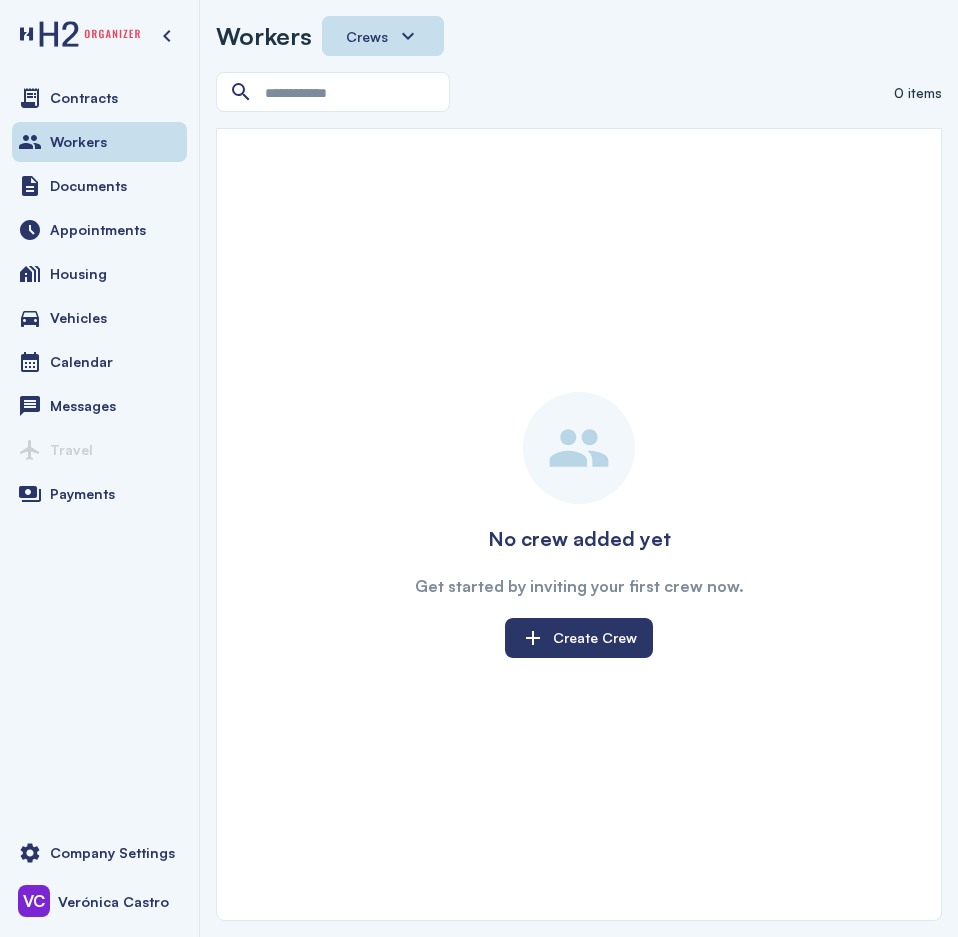 click on "Crews" at bounding box center (383, 36) 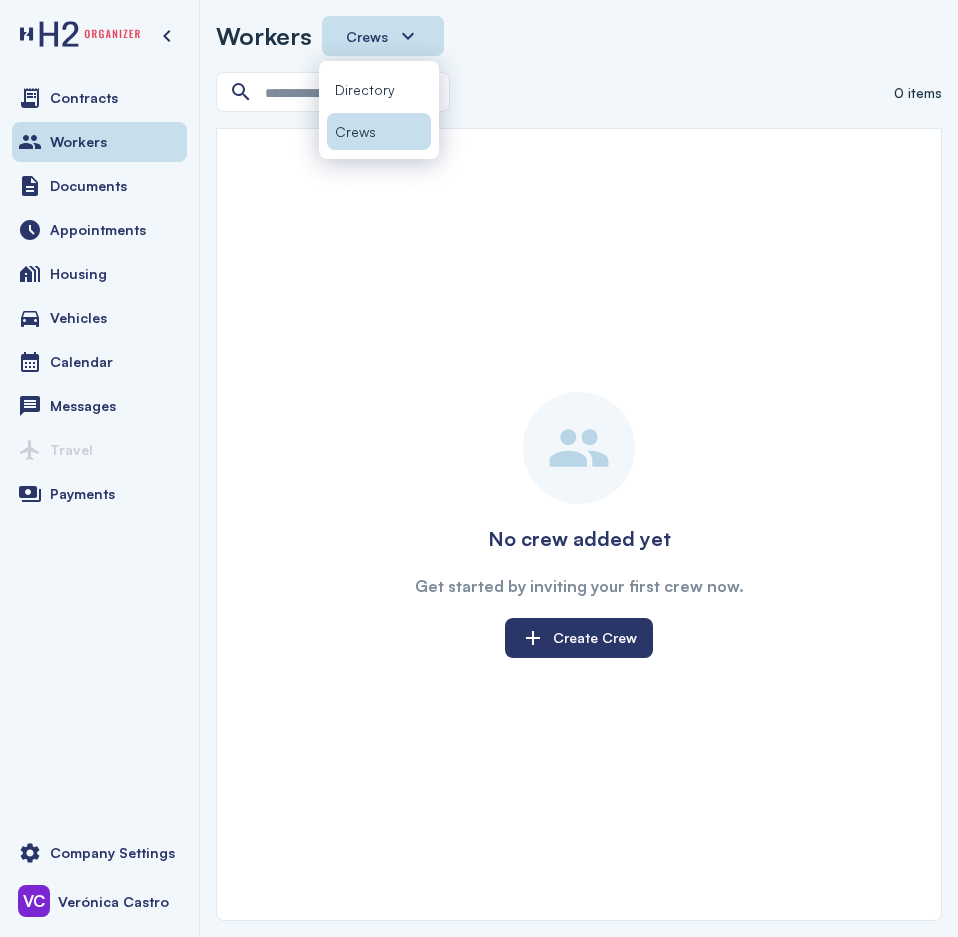 click on "Directory" at bounding box center (379, 89) 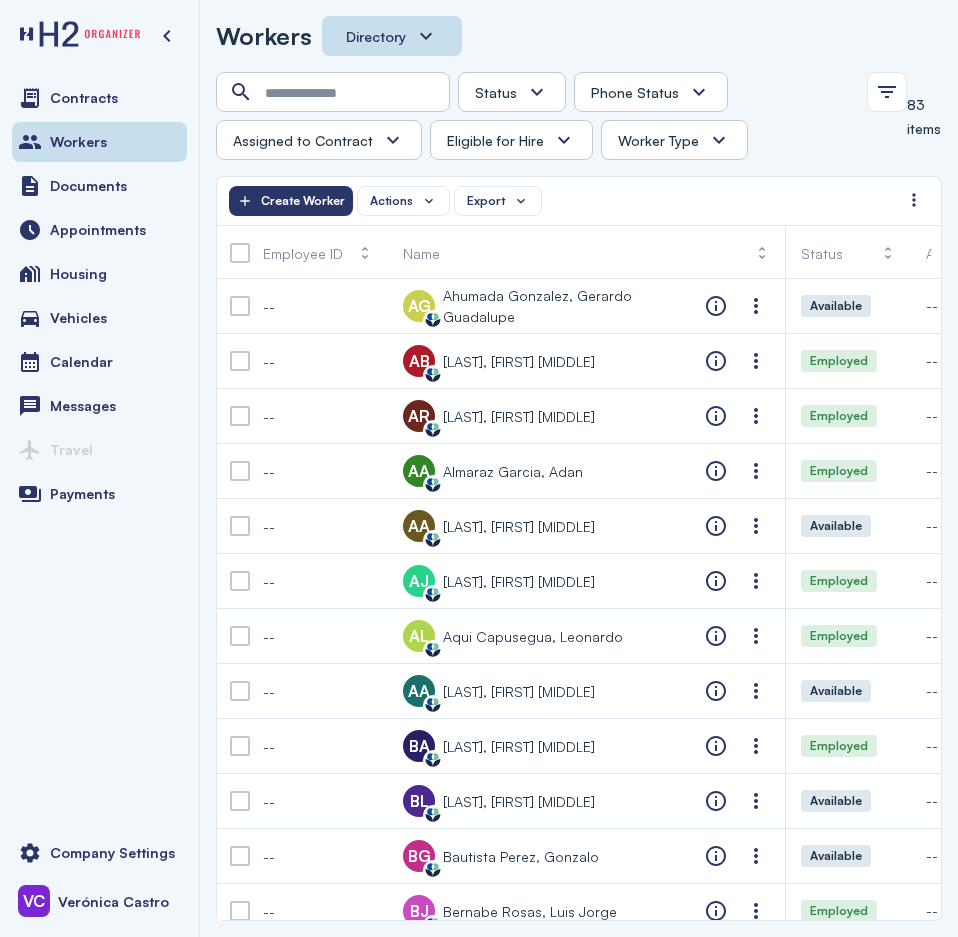 click on "Directory" at bounding box center [392, 36] 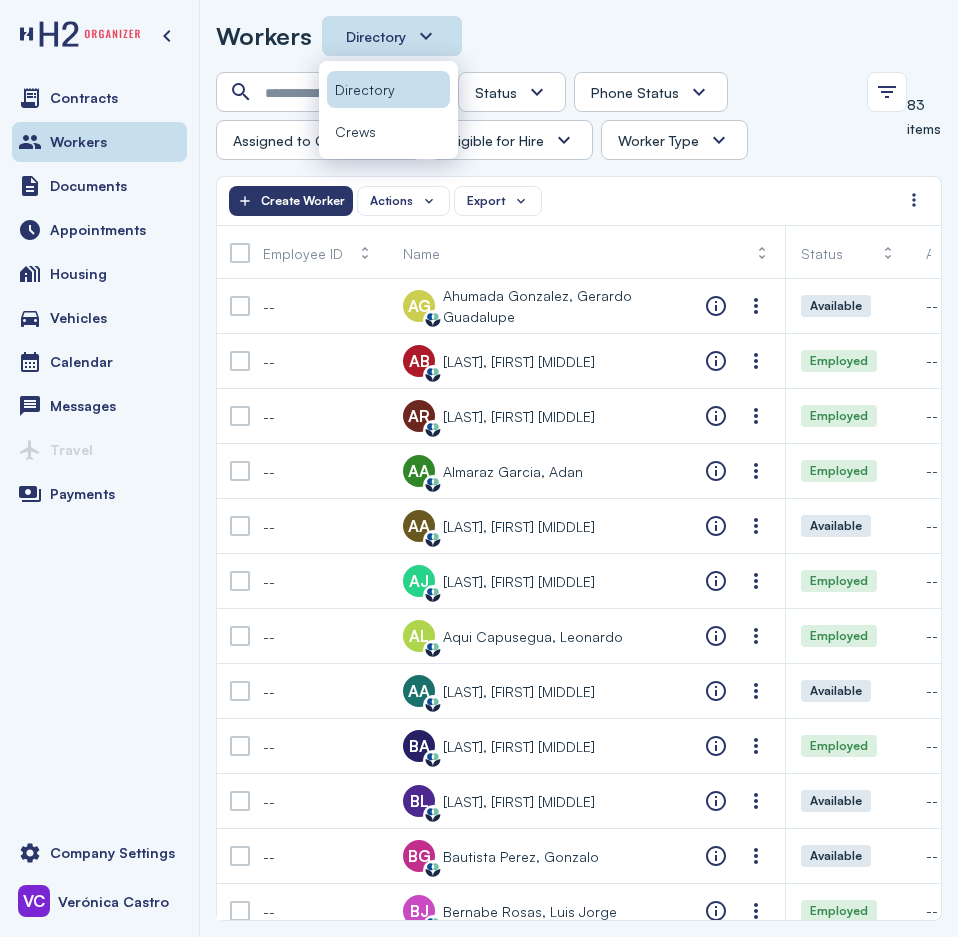 click on "Crews" at bounding box center [355, 131] 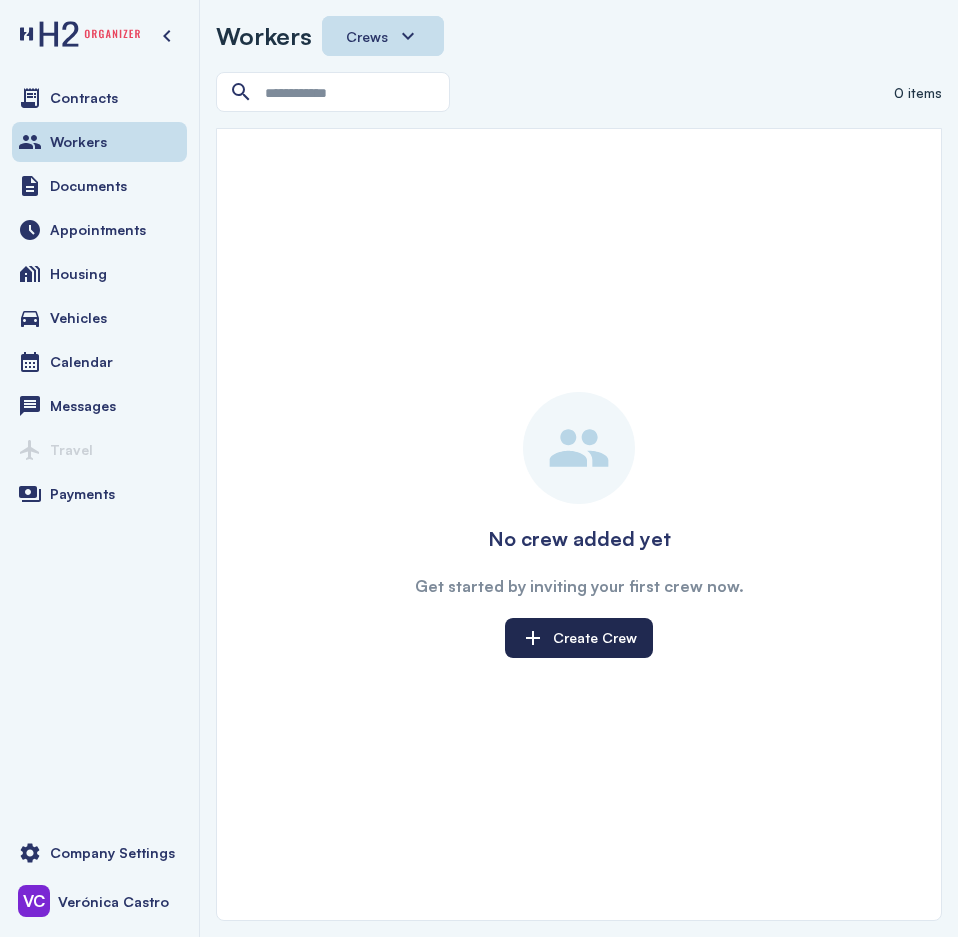 click on "Create Crew" 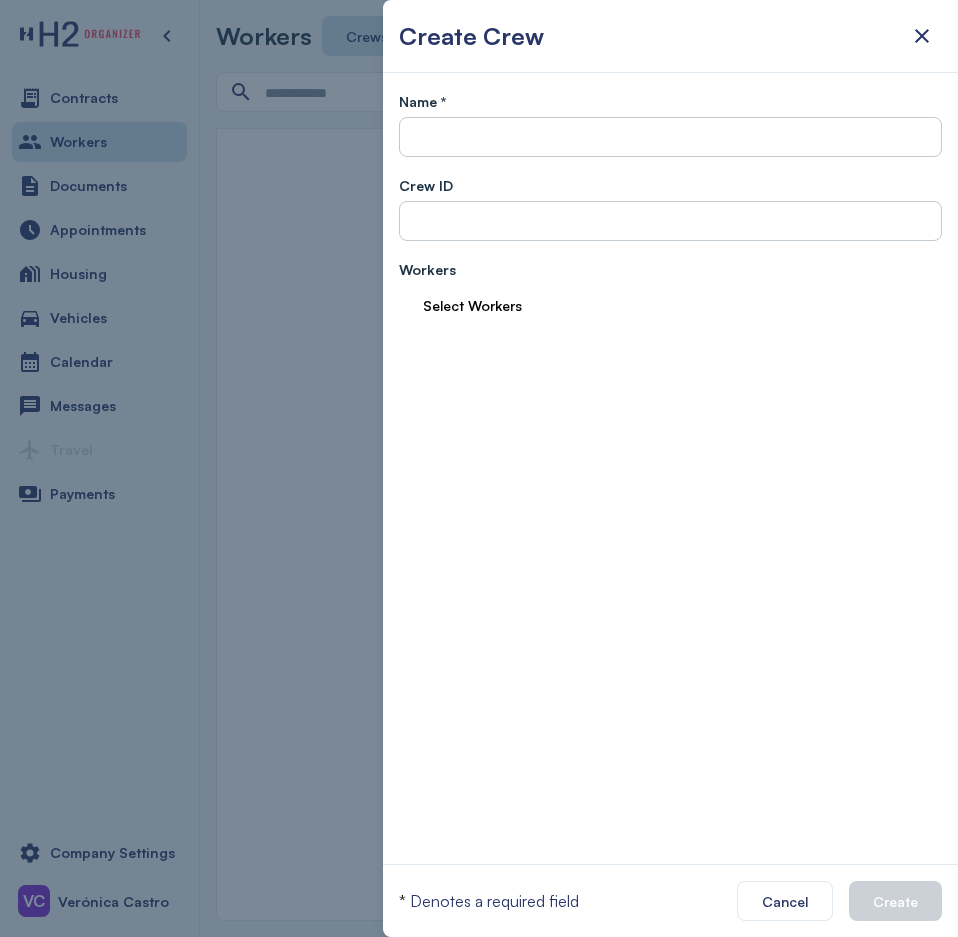 click on "Select Workers" at bounding box center [472, 305] 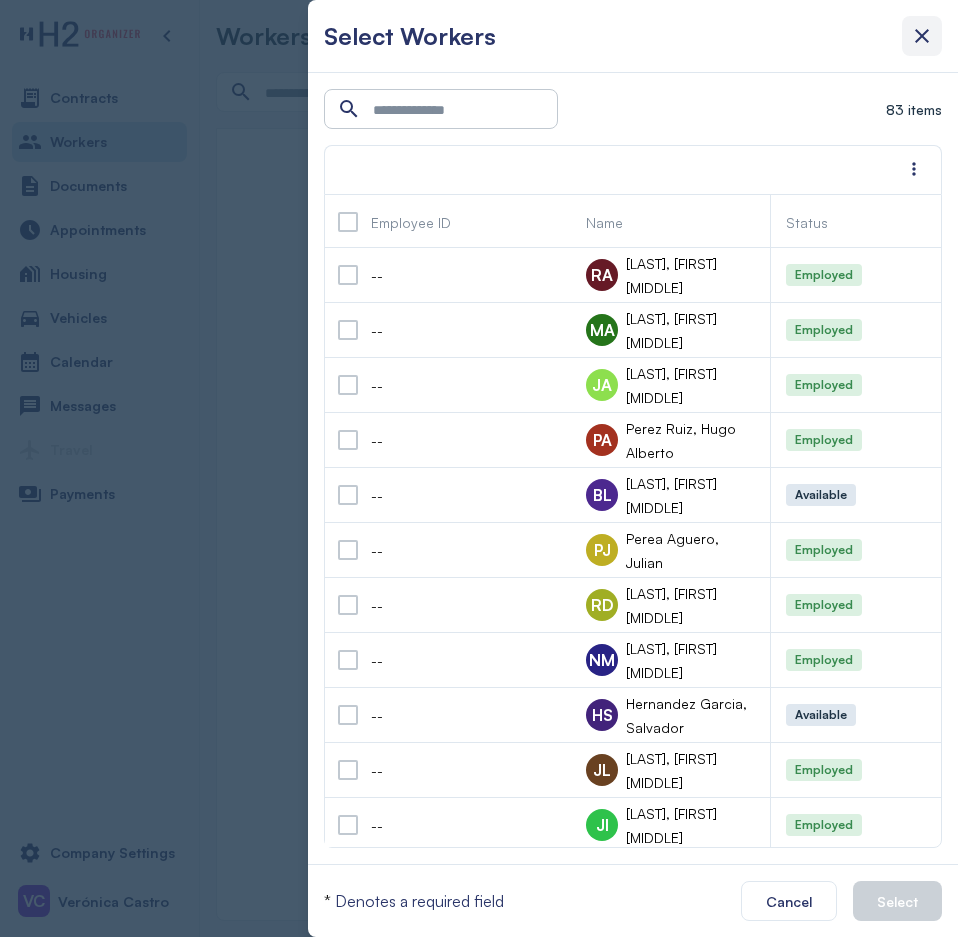 click at bounding box center [922, 36] 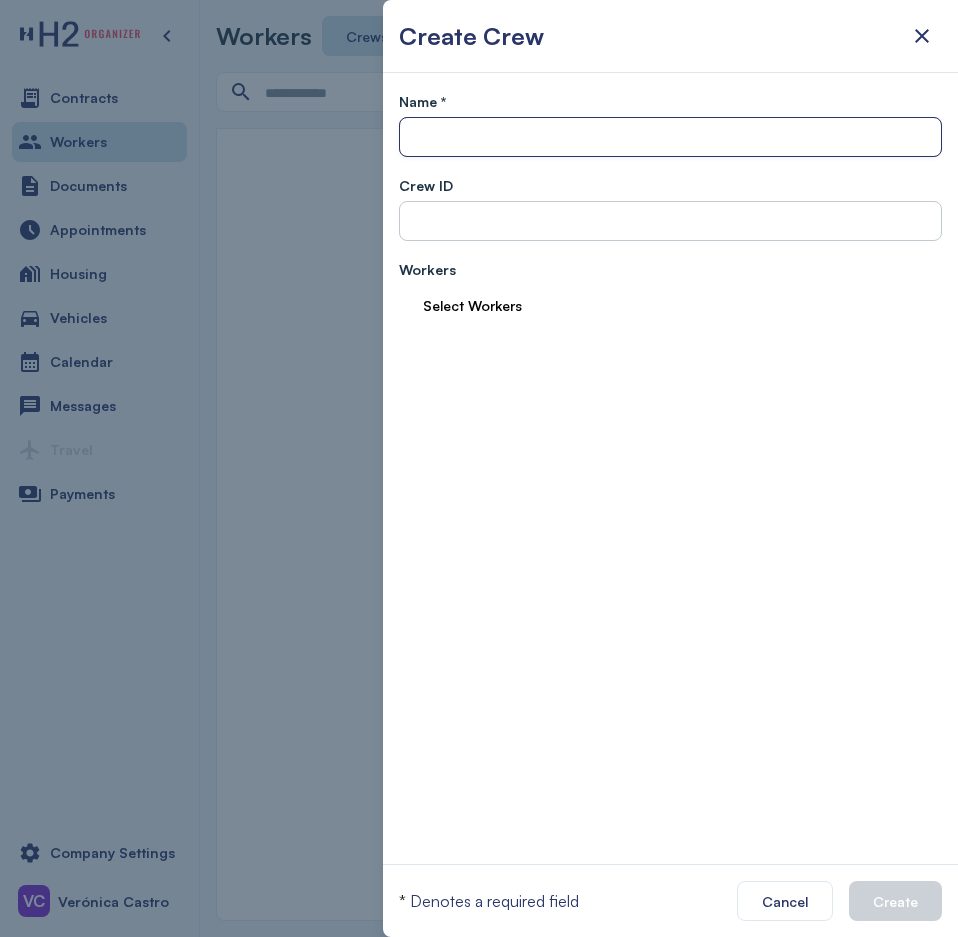 click at bounding box center [670, 138] 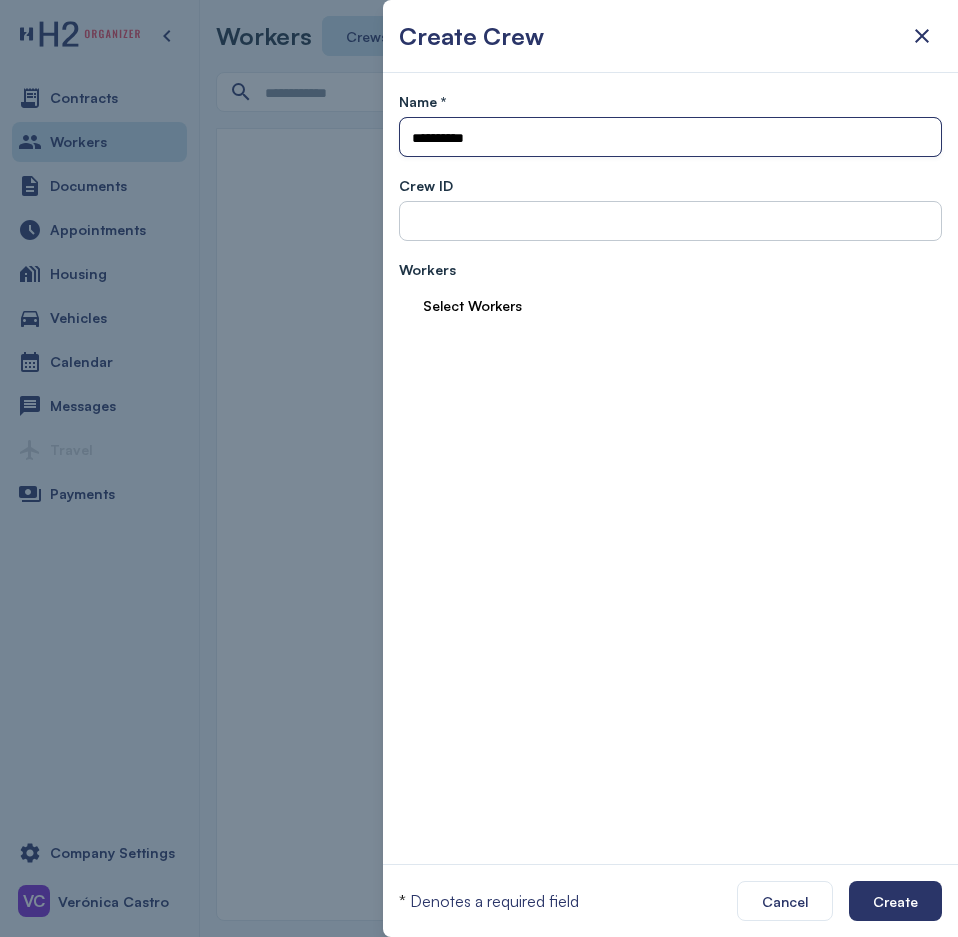 type on "*********" 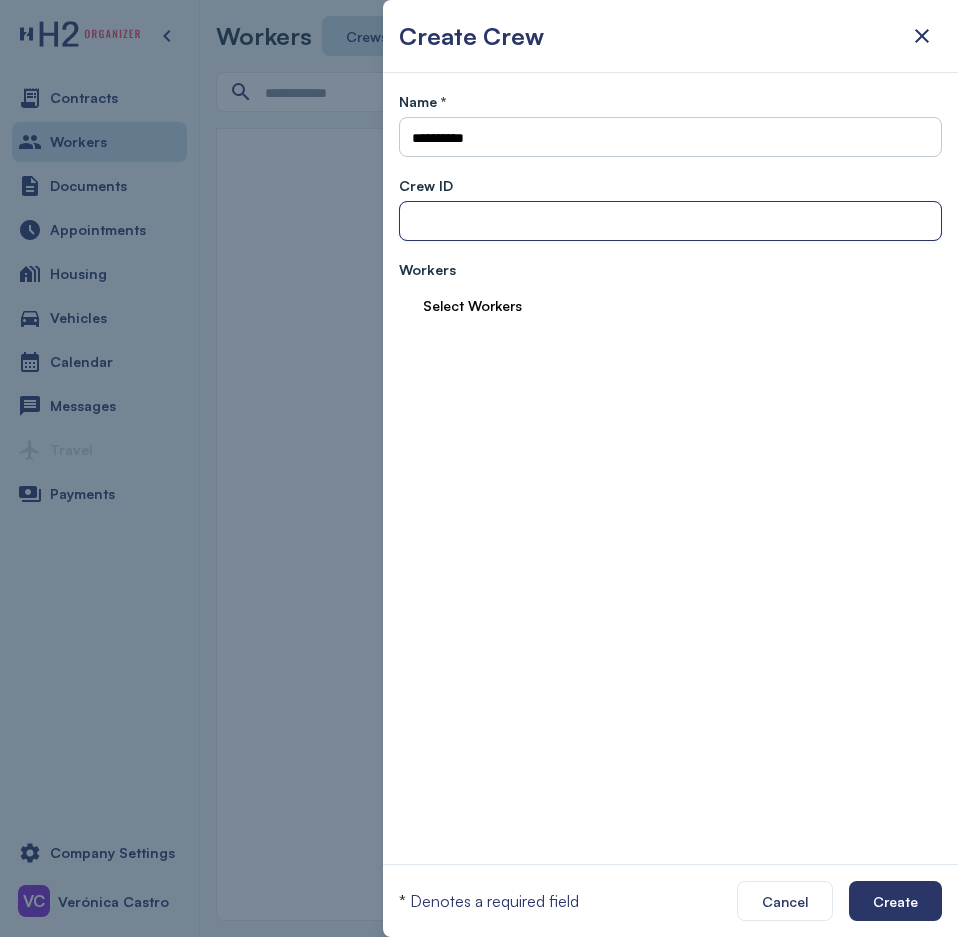 click at bounding box center (670, 222) 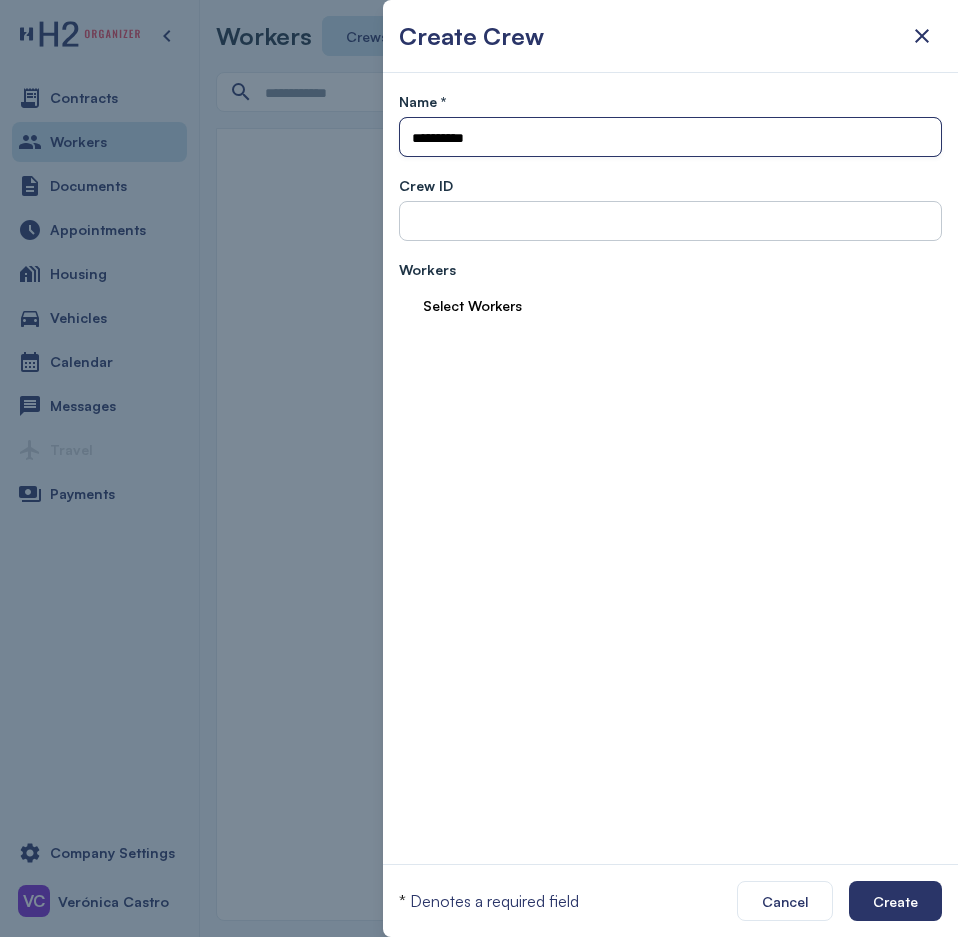 click on "*********" at bounding box center (670, 138) 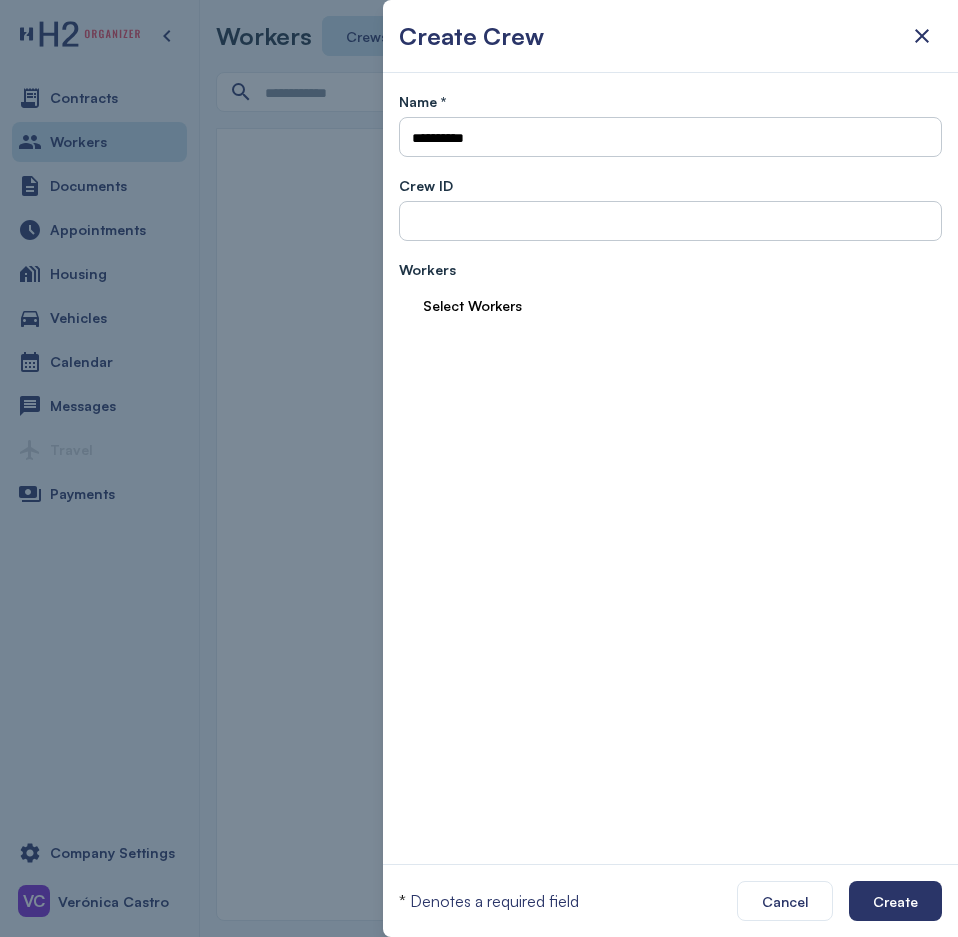 click on "Select Workers" at bounding box center [472, 305] 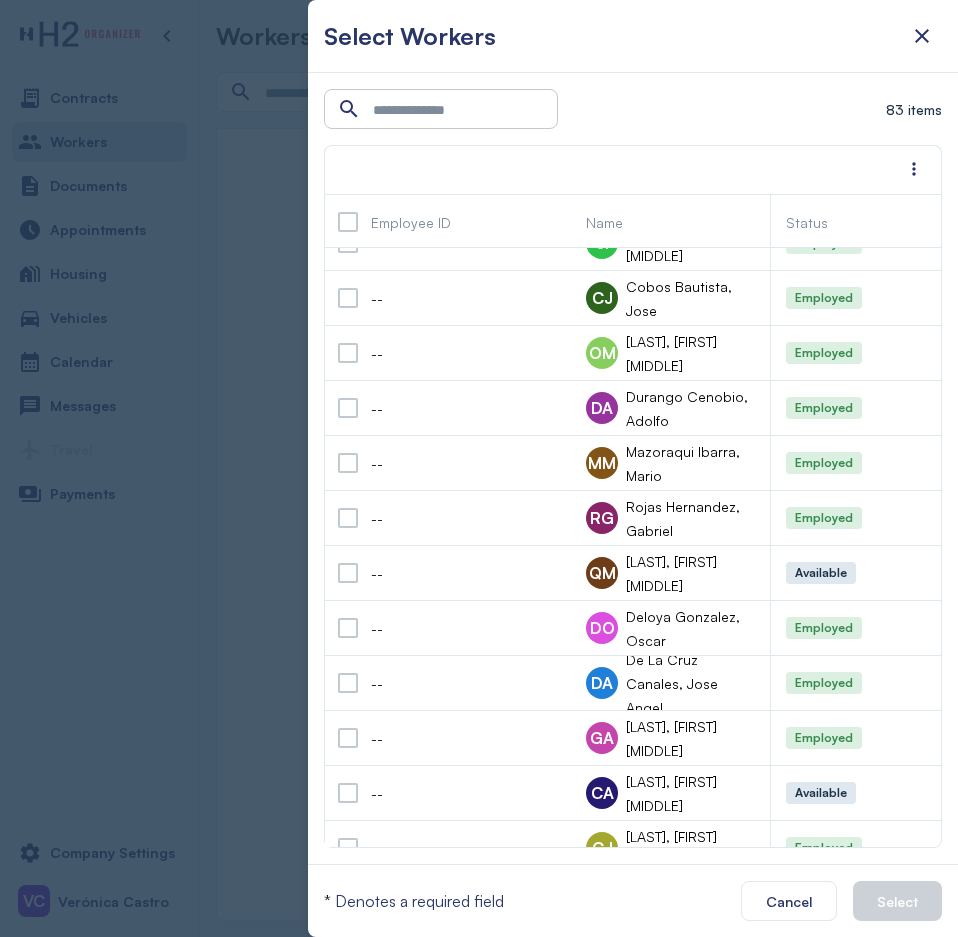 scroll, scrollTop: 600, scrollLeft: 0, axis: vertical 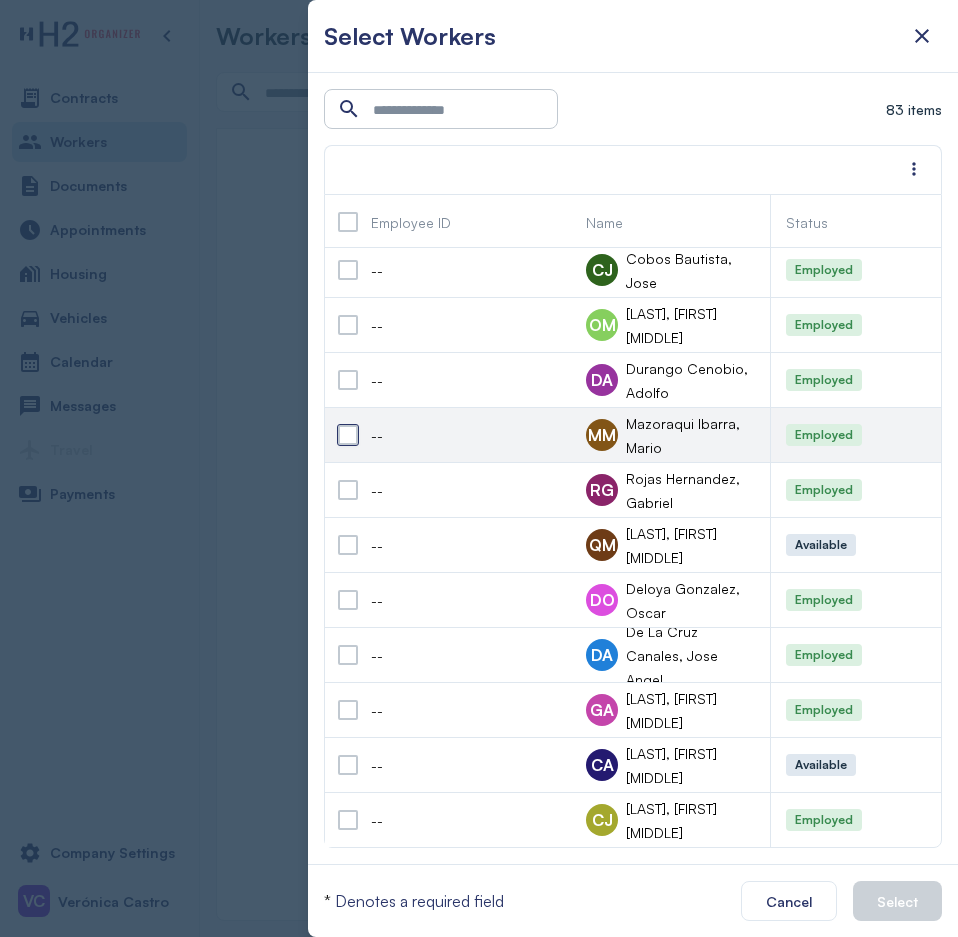 click at bounding box center (348, 435) 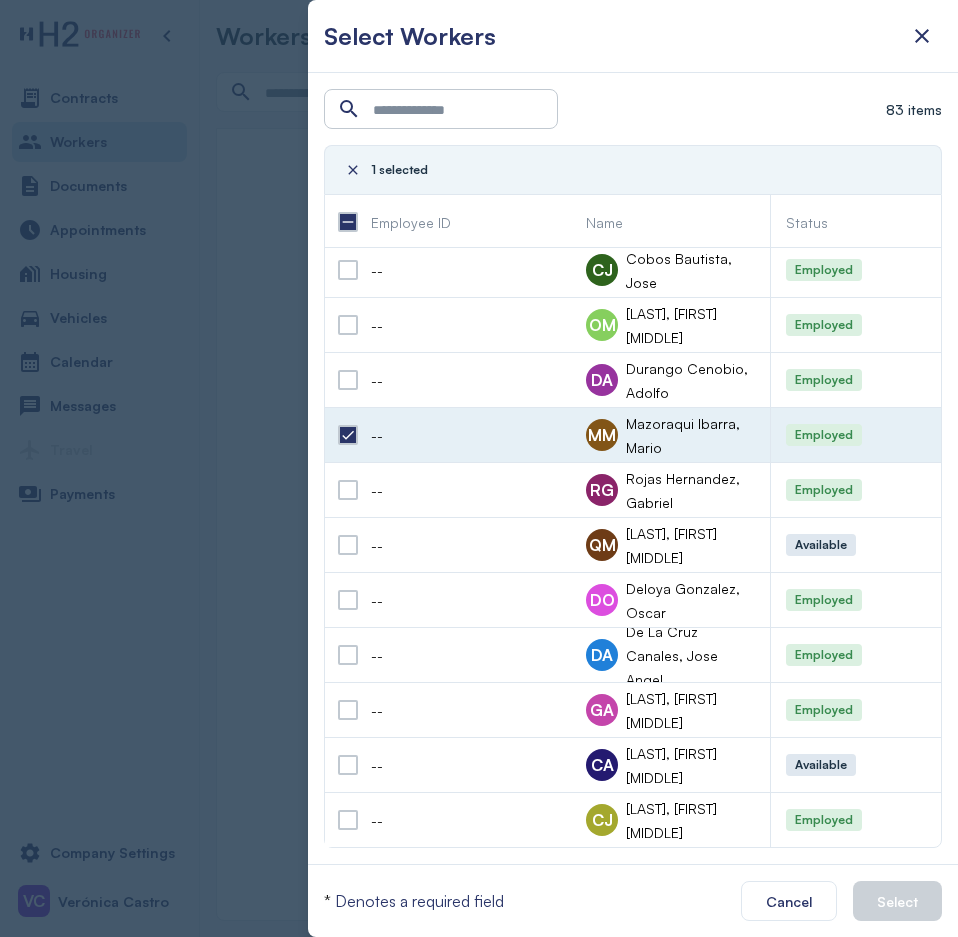 click on "*   Denotes a required field     Cancel           Select" at bounding box center [633, 900] 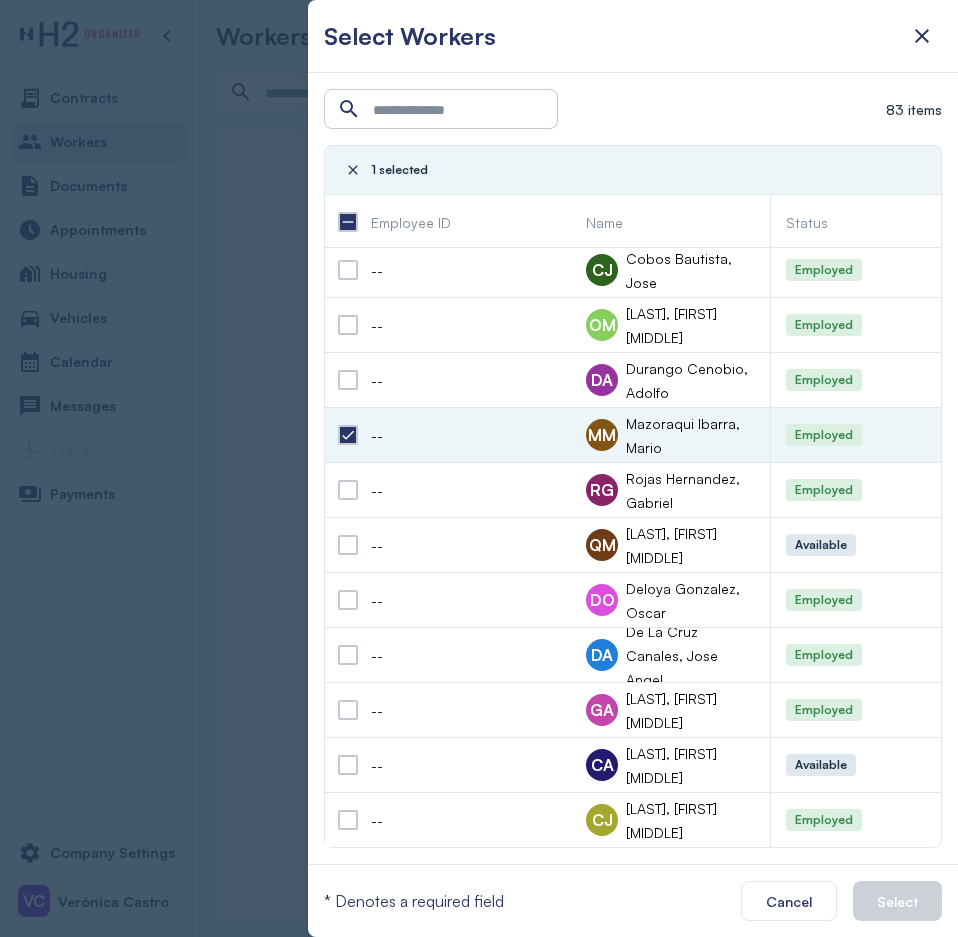 click on "*   Denotes a required field     Cancel           Select" at bounding box center (633, 900) 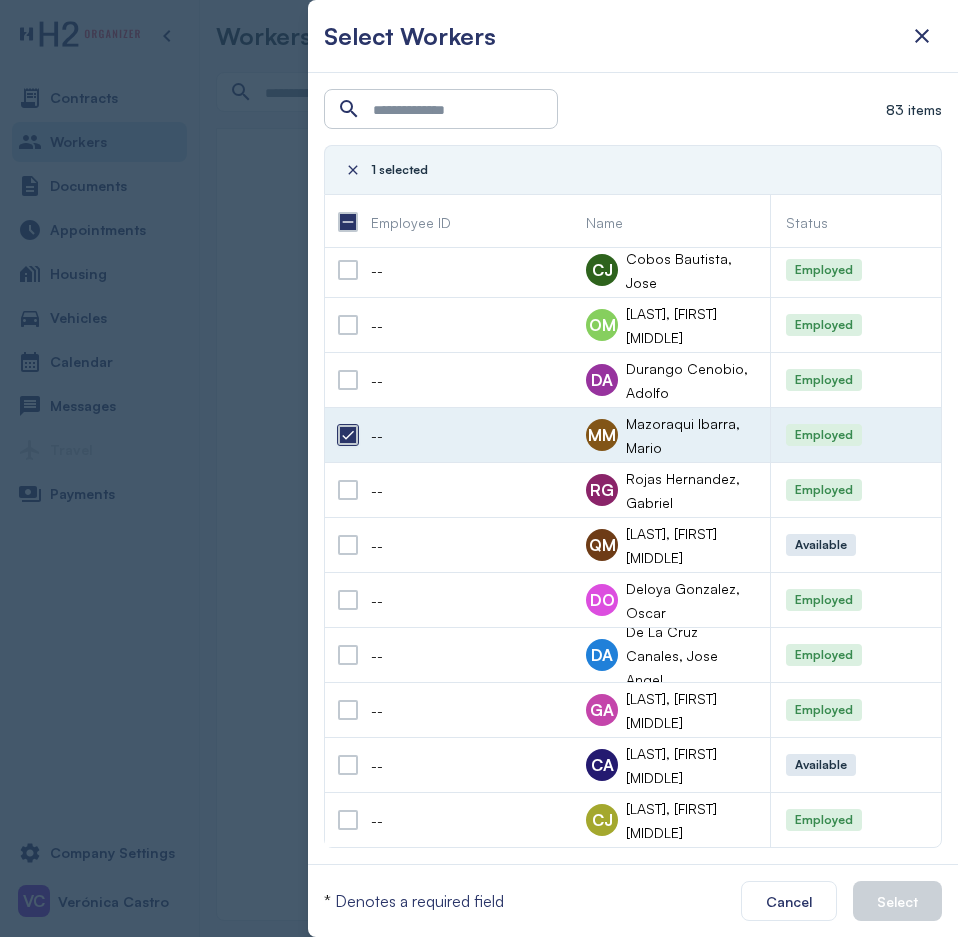click at bounding box center (348, 435) 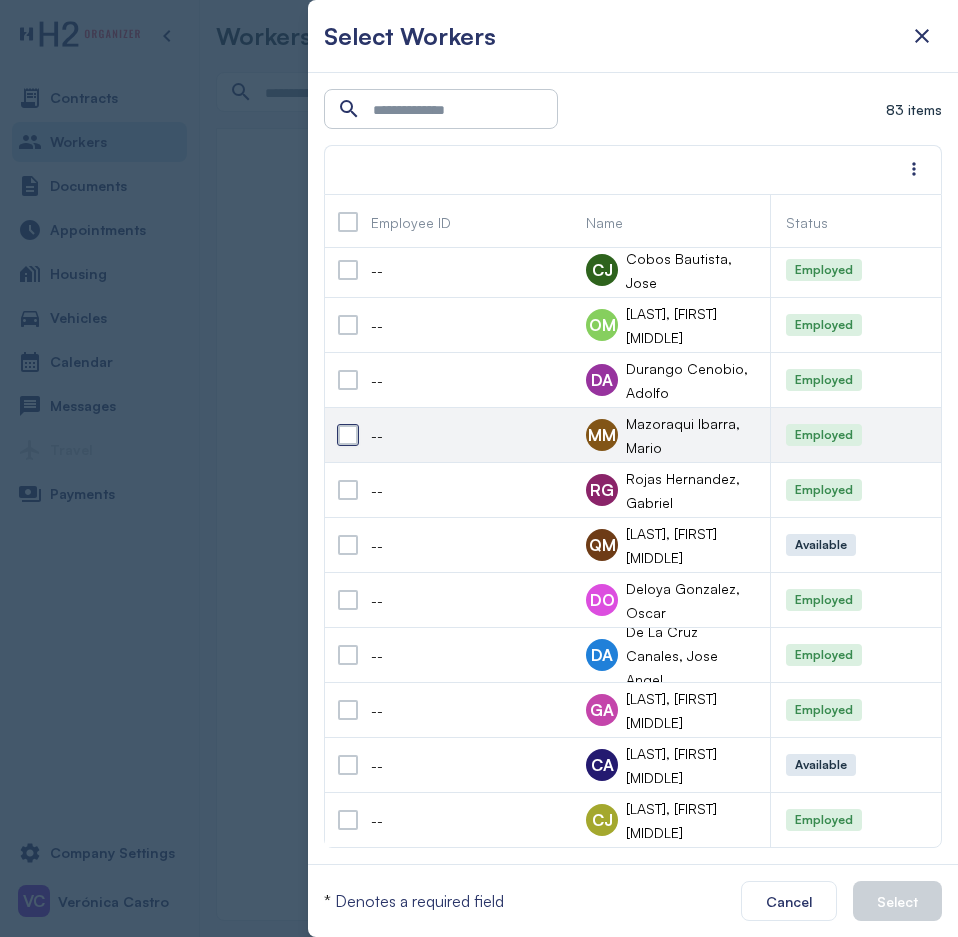click at bounding box center (348, 435) 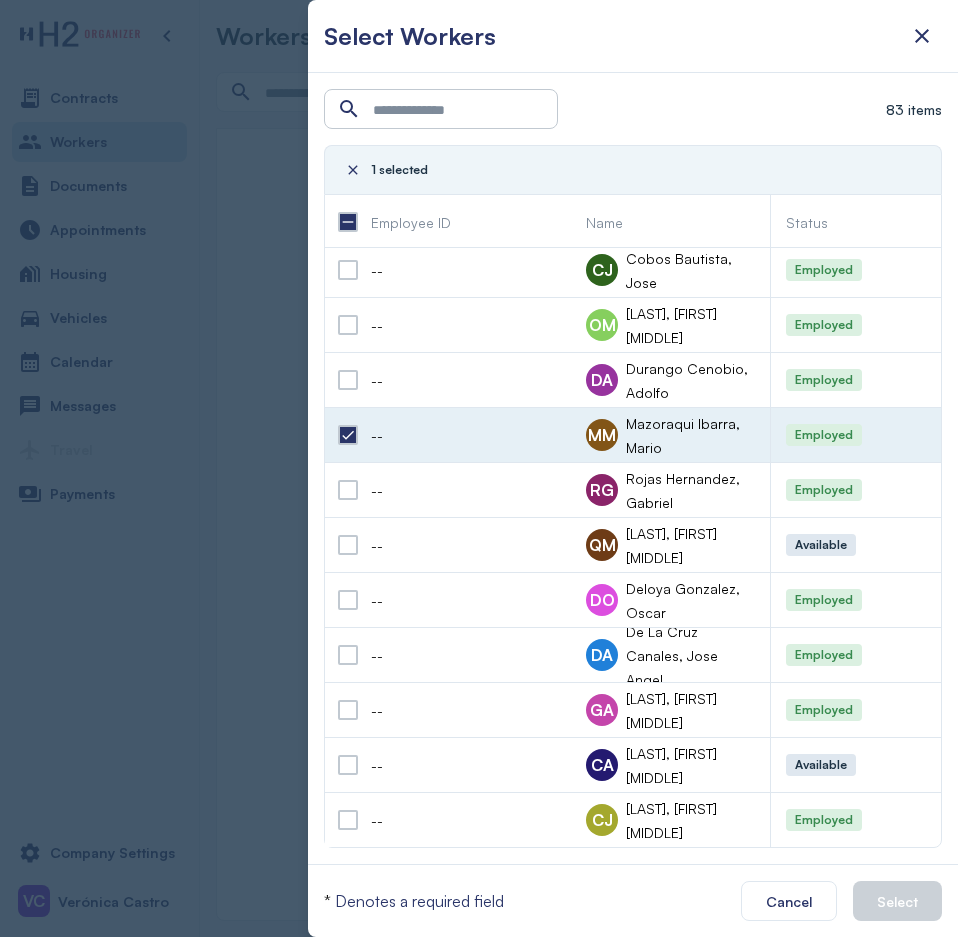 click at bounding box center (348, 435) 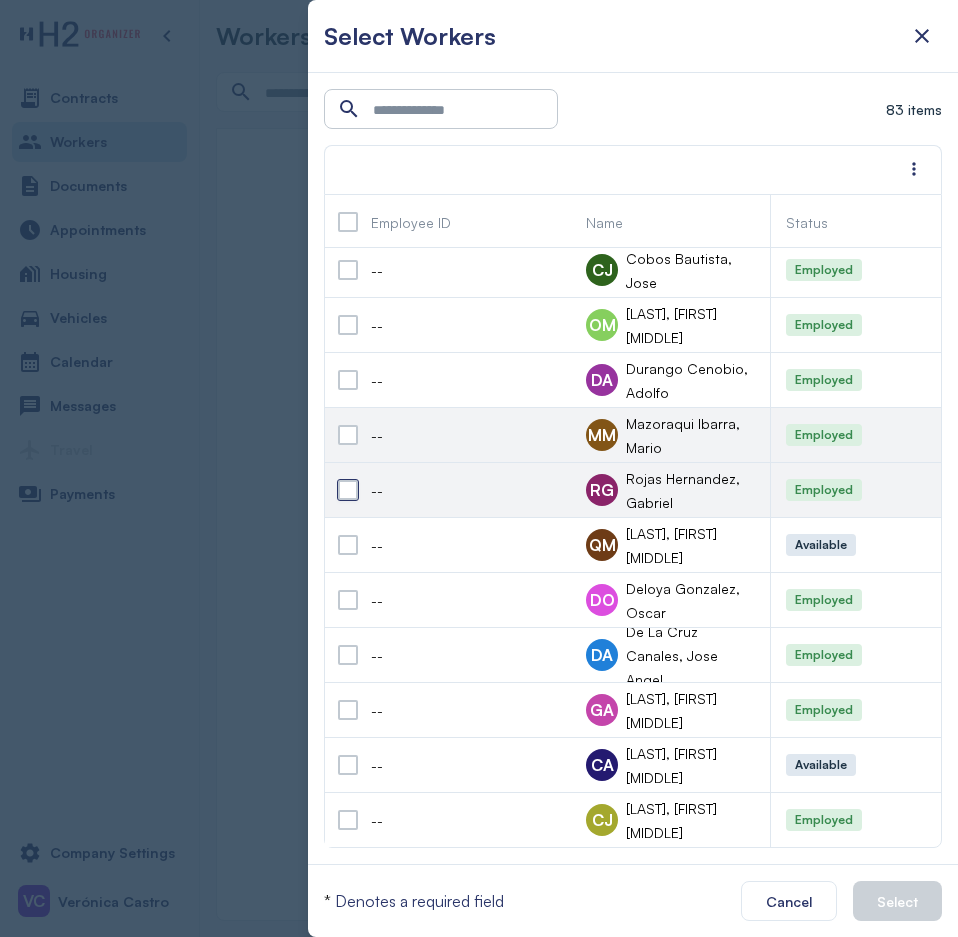 click at bounding box center [348, 490] 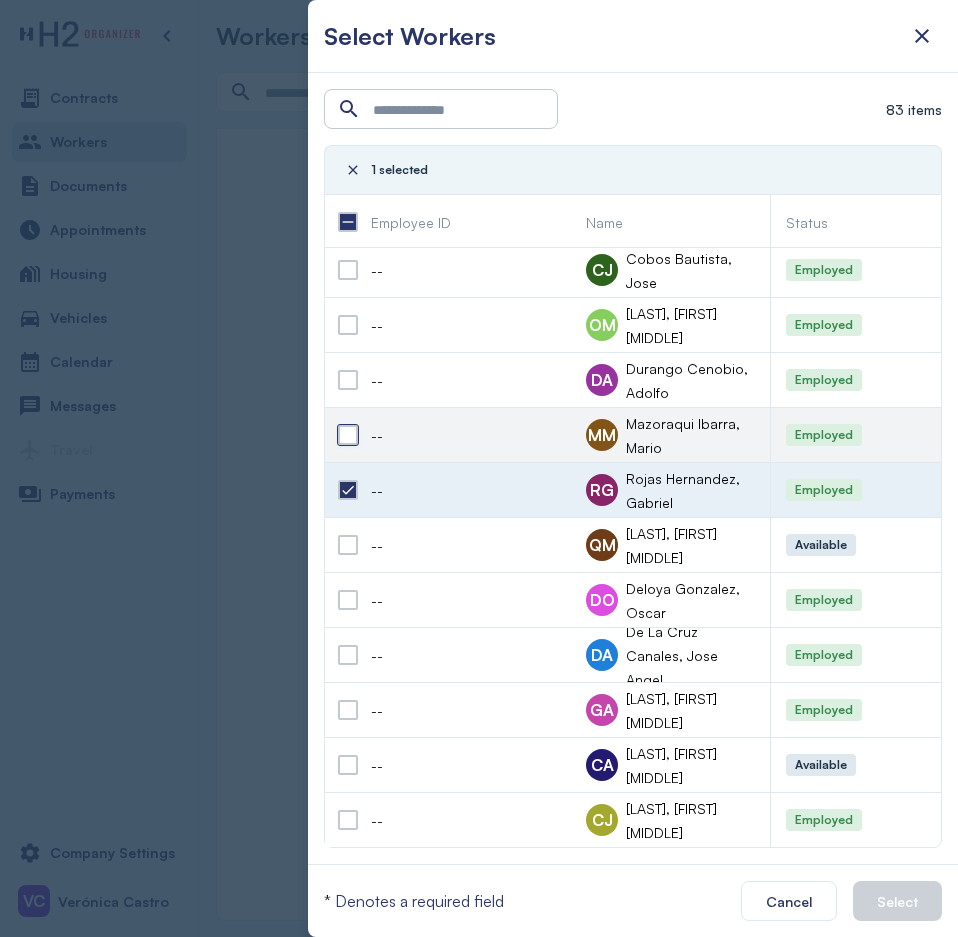click at bounding box center [348, 435] 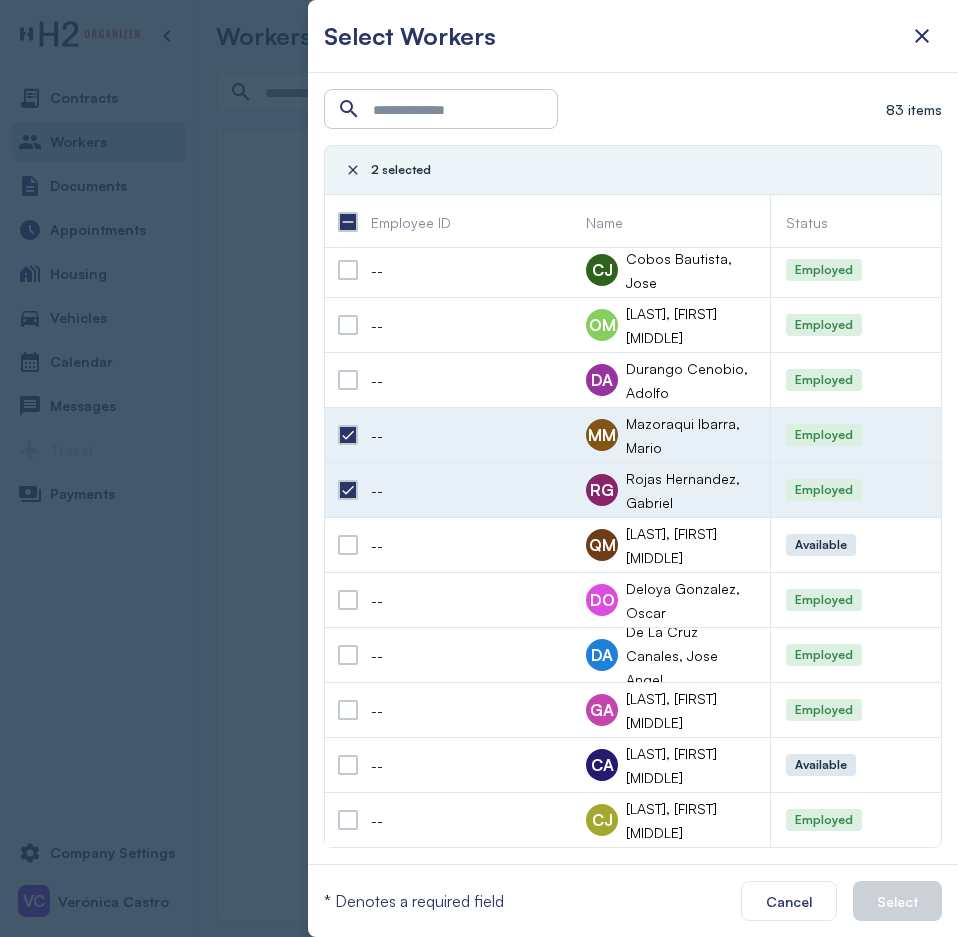 click at bounding box center [348, 490] 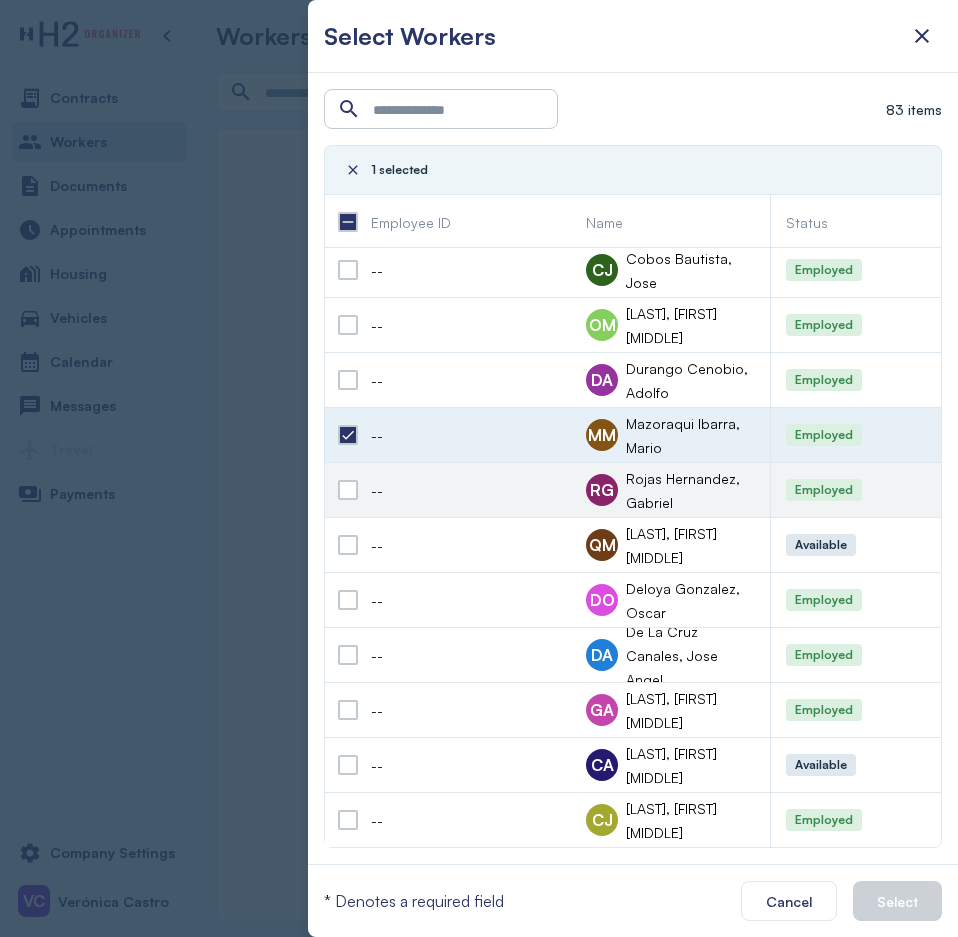 click on "Employed" at bounding box center (824, 435) 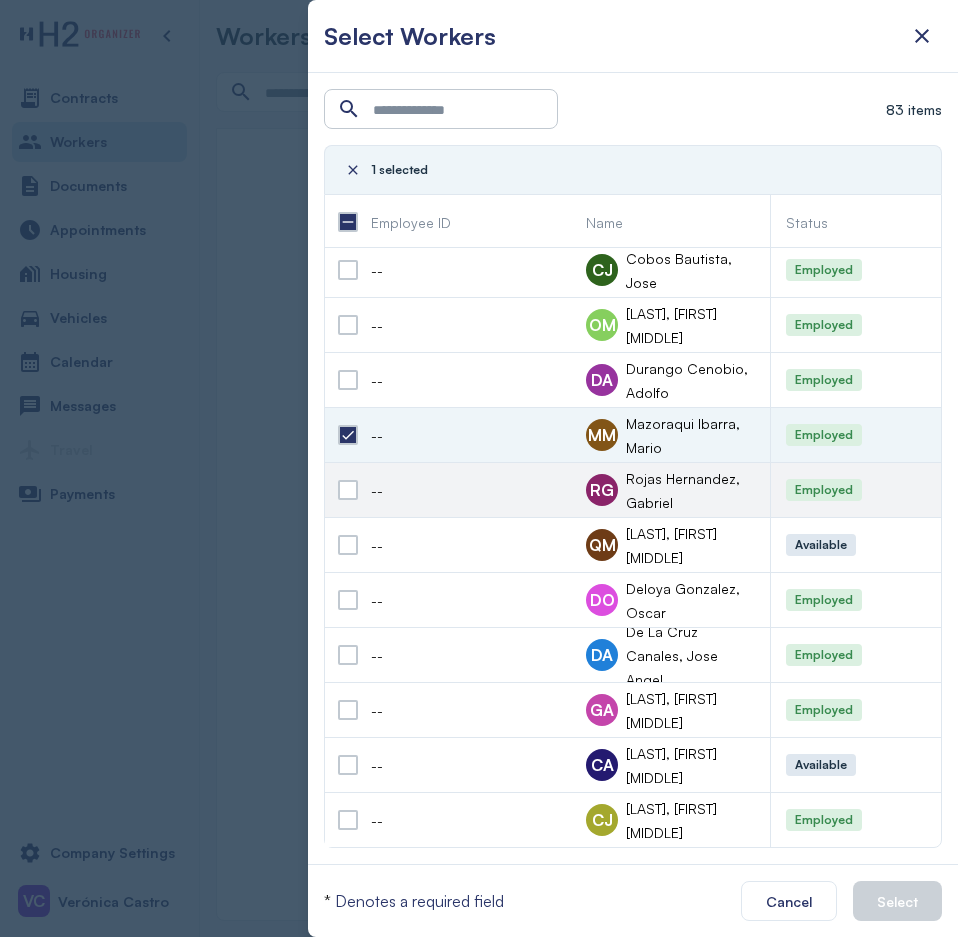 click on "Cancel           Select" at bounding box center (787, 901) 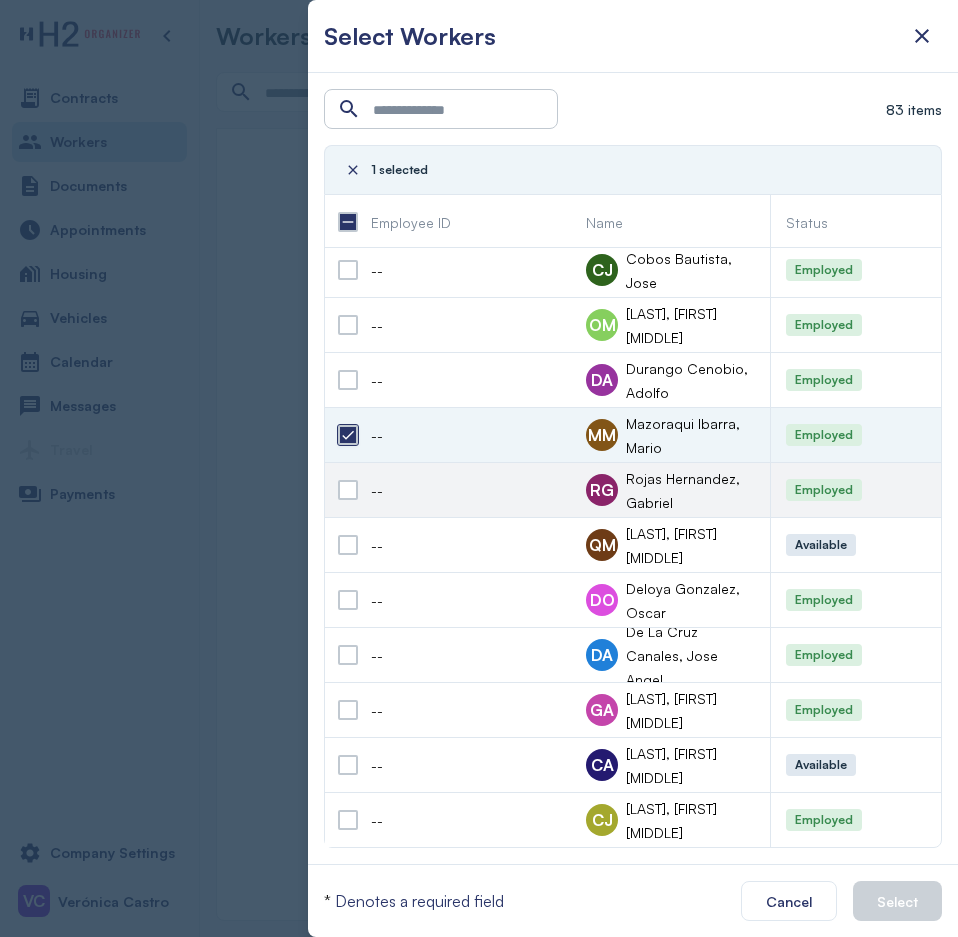 click at bounding box center (348, 435) 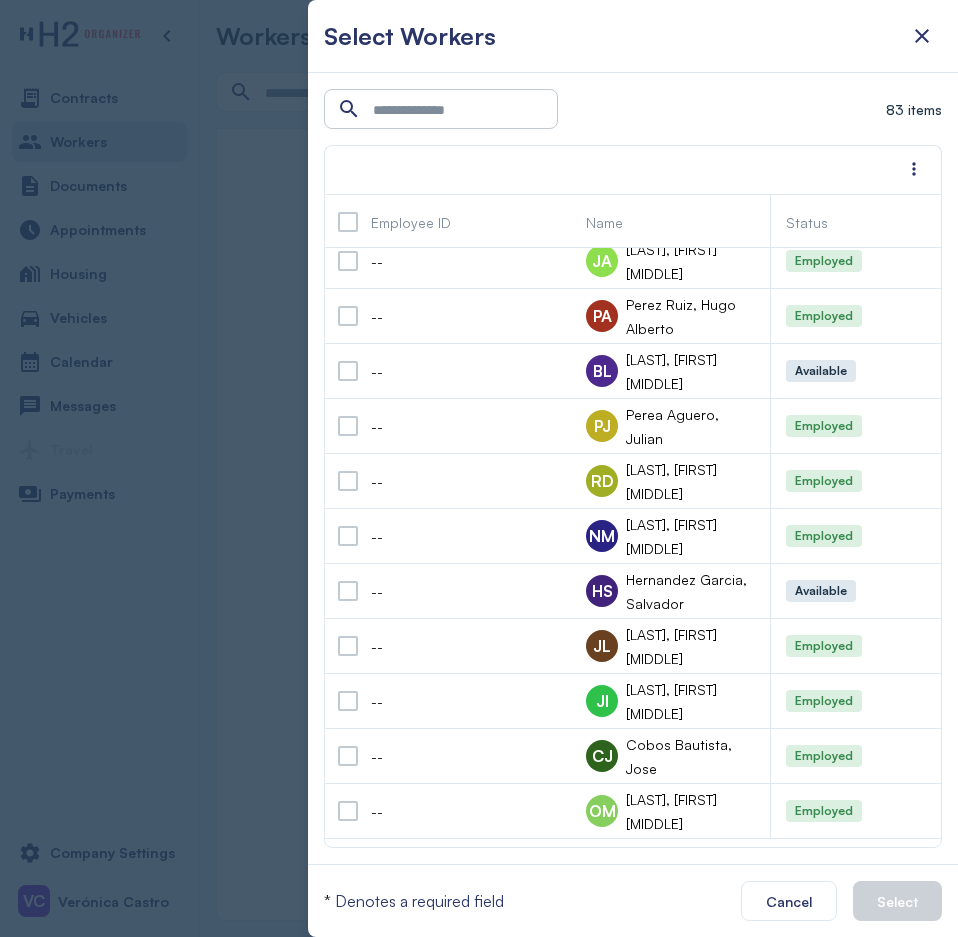 scroll, scrollTop: 0, scrollLeft: 0, axis: both 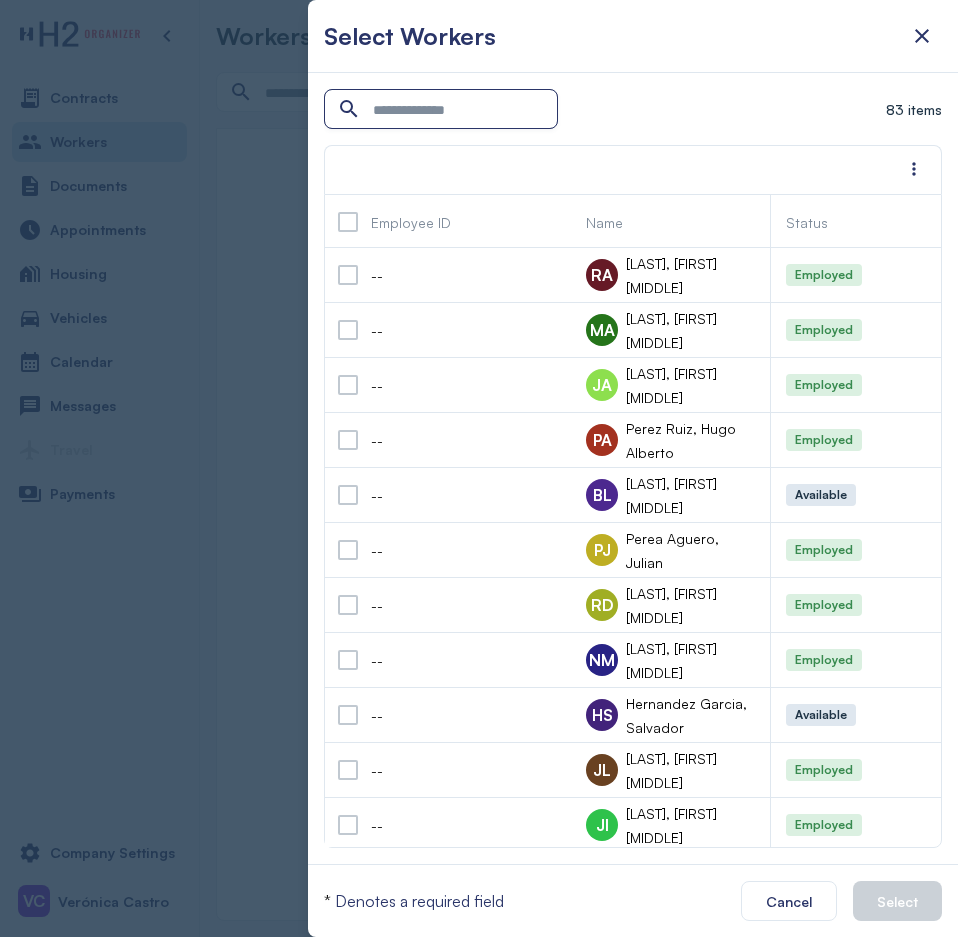 click at bounding box center (443, 110) 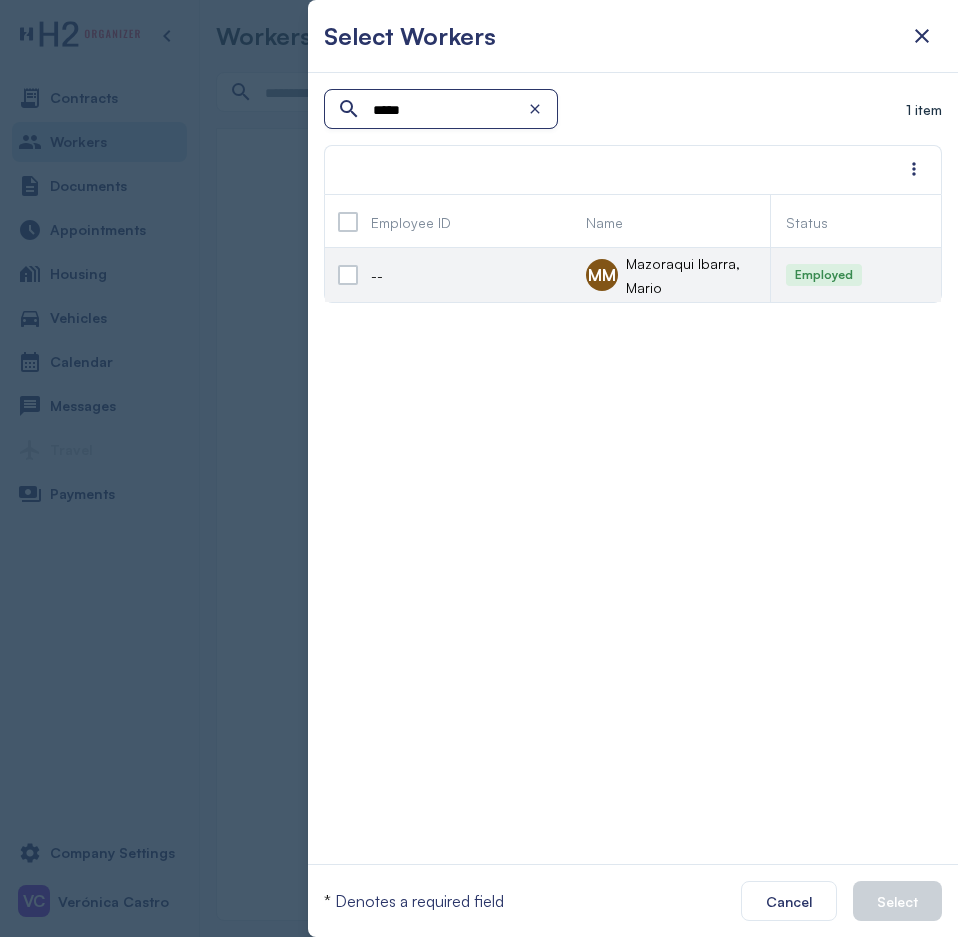 type on "*****" 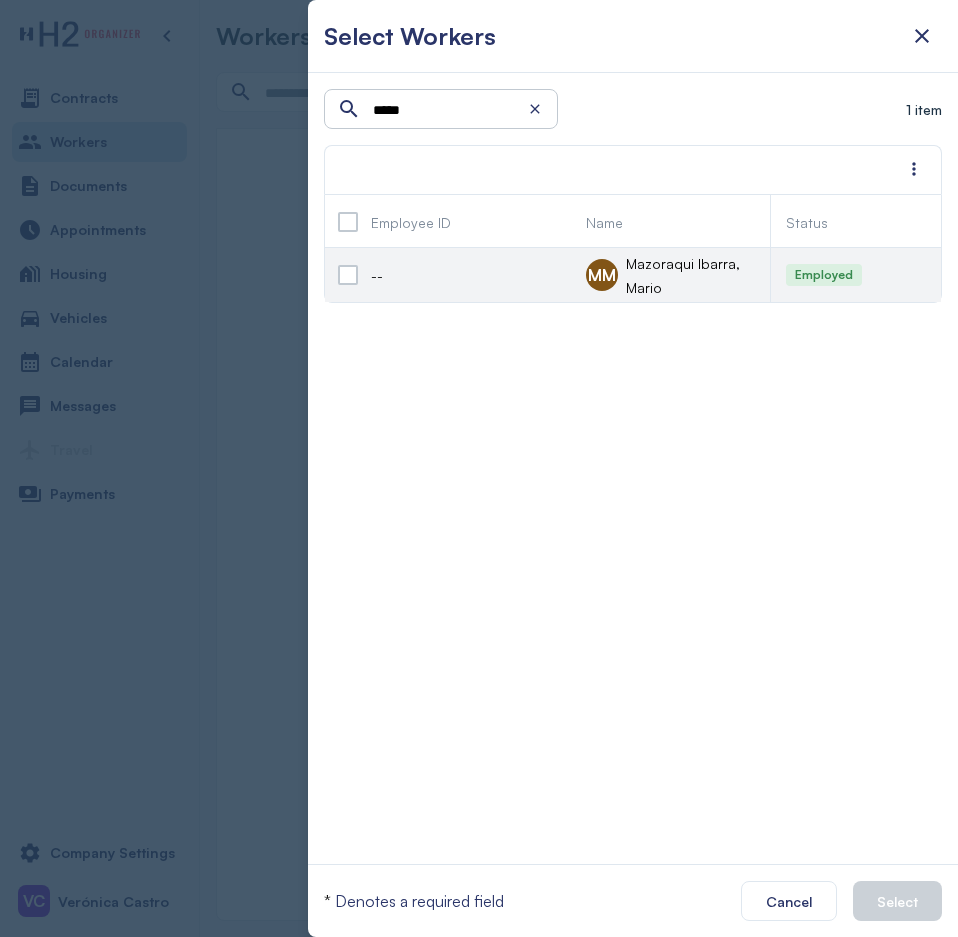 click at bounding box center [348, 275] 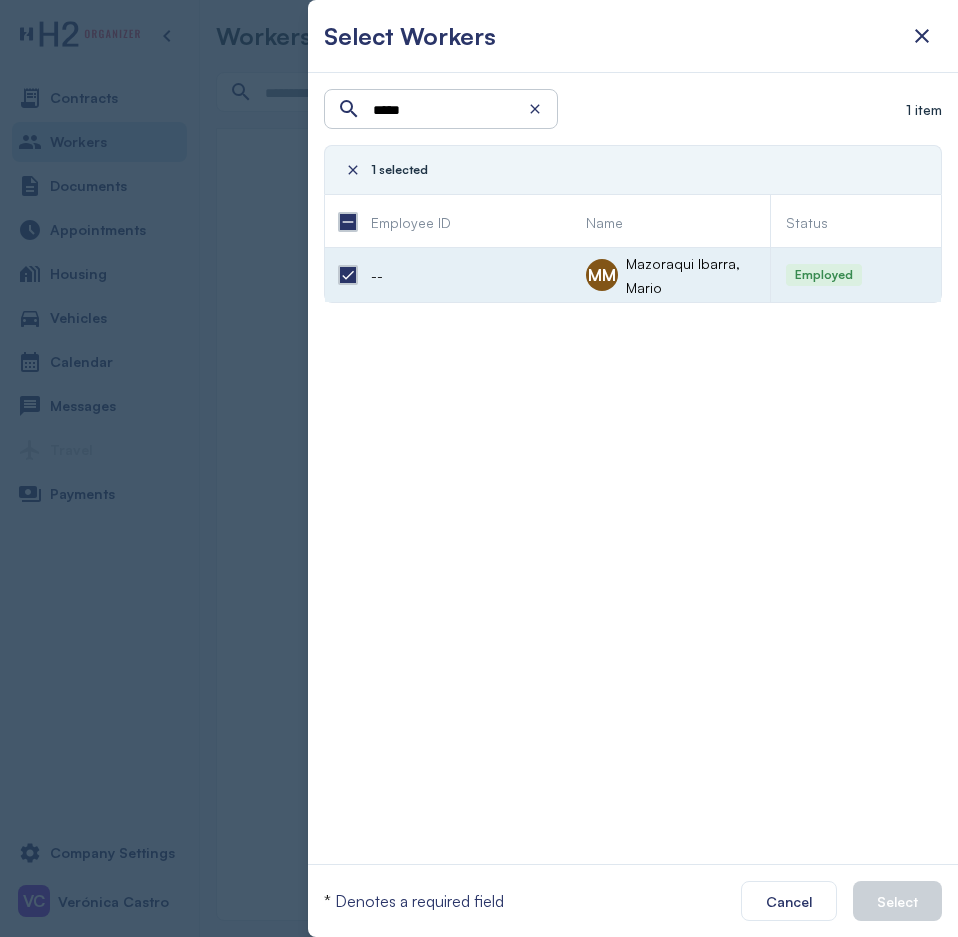 click at bounding box center (348, 275) 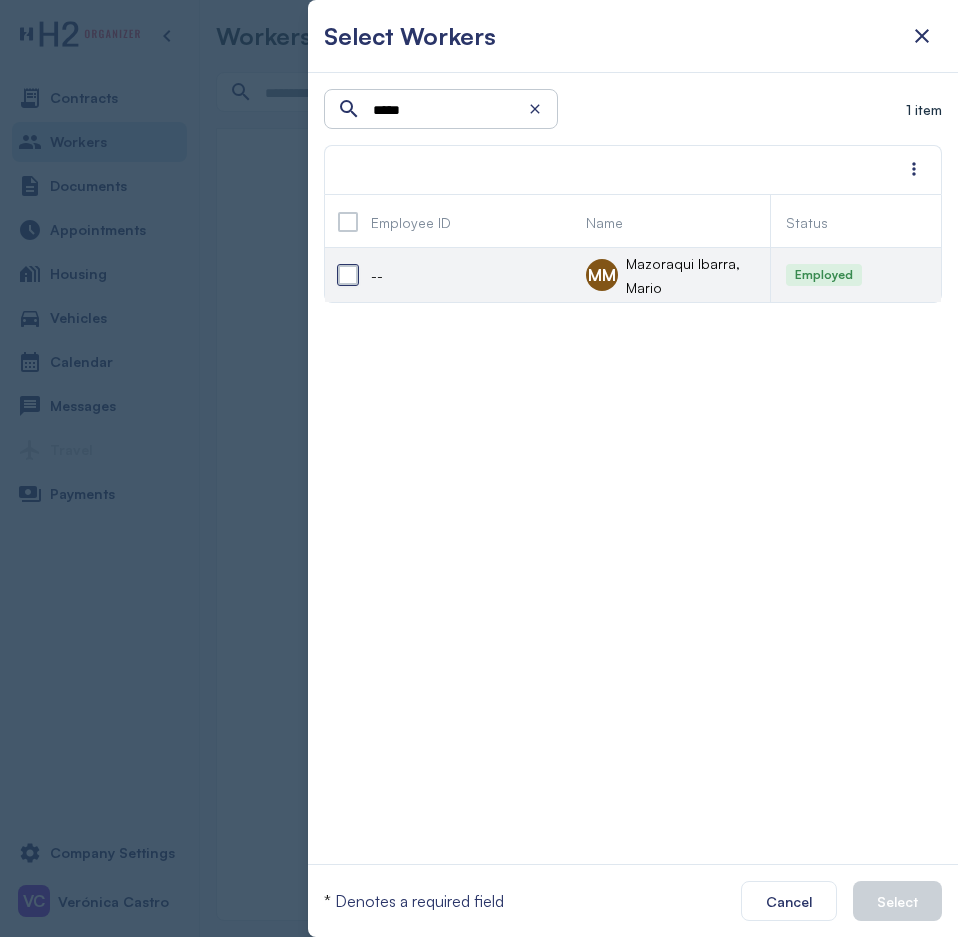 click at bounding box center [348, 275] 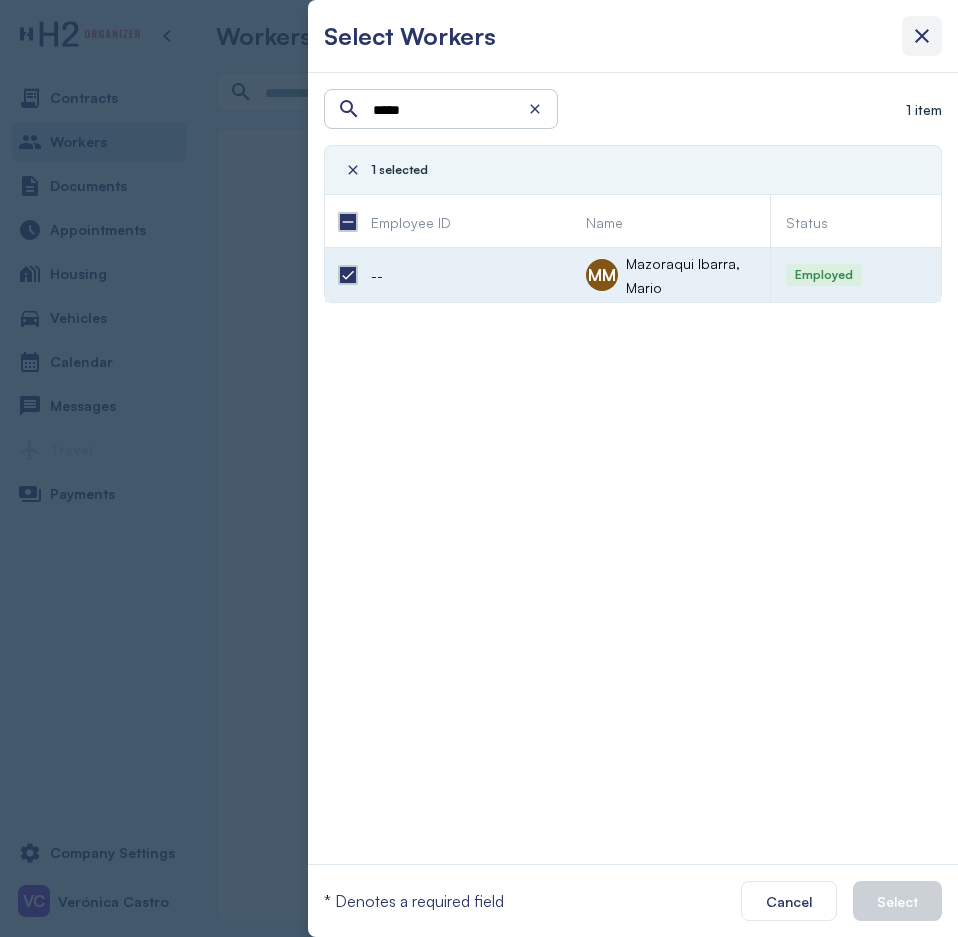 click at bounding box center (922, 36) 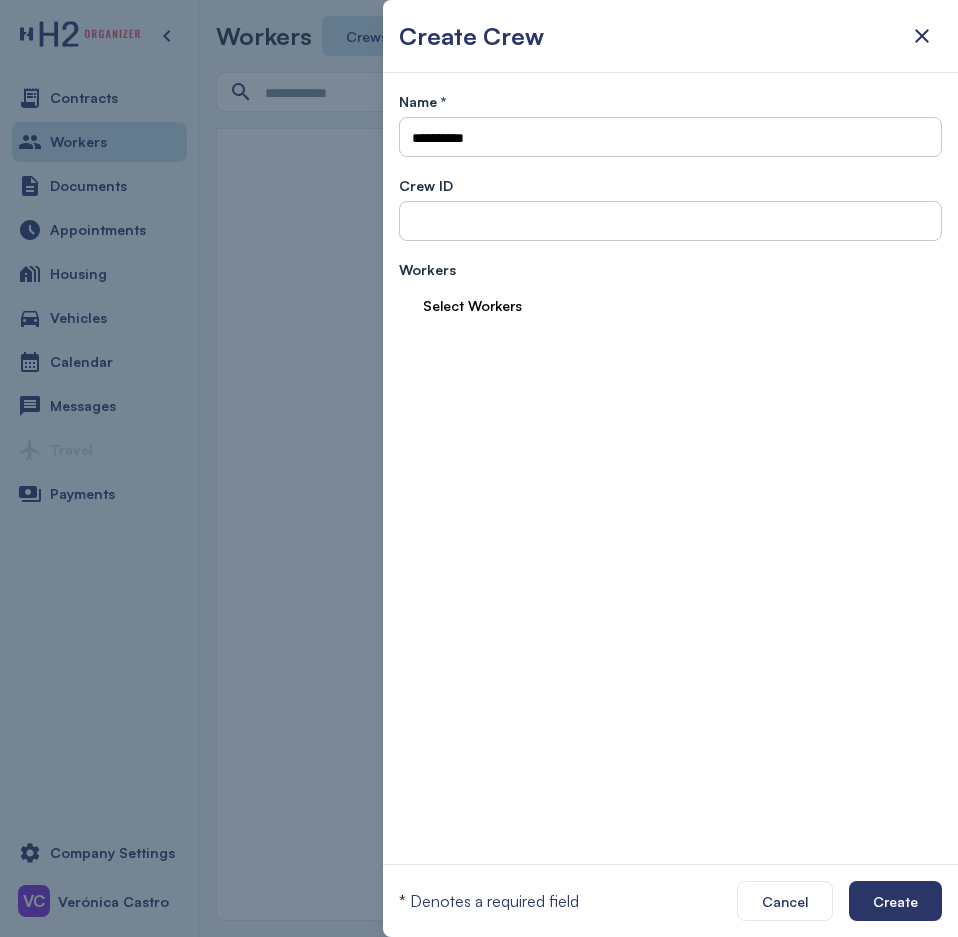 click on "Select Workers" at bounding box center (472, 305) 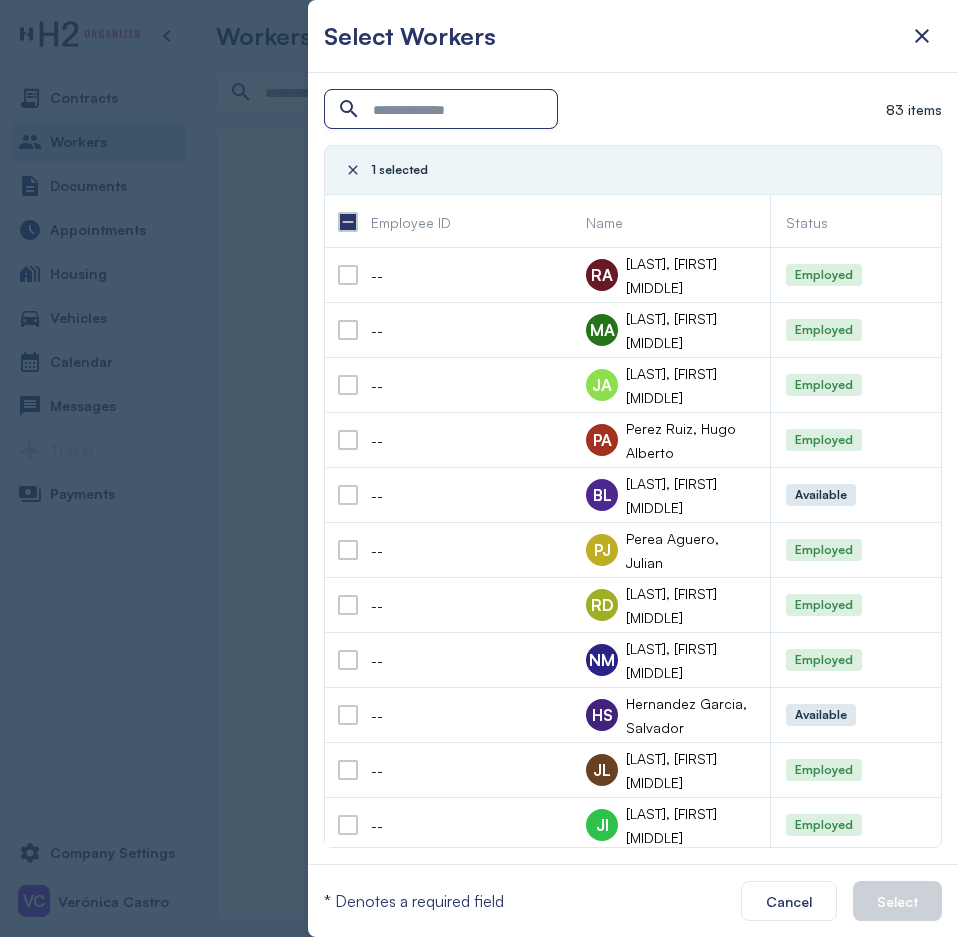 click at bounding box center (443, 110) 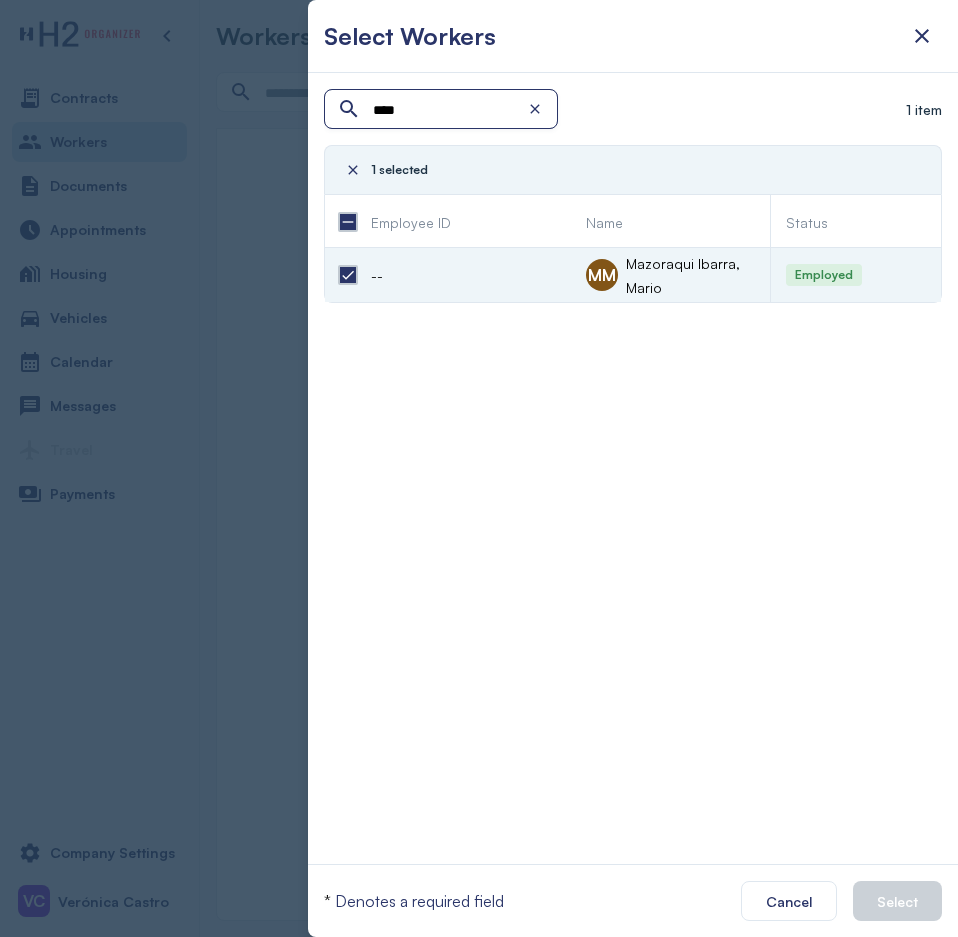type on "****" 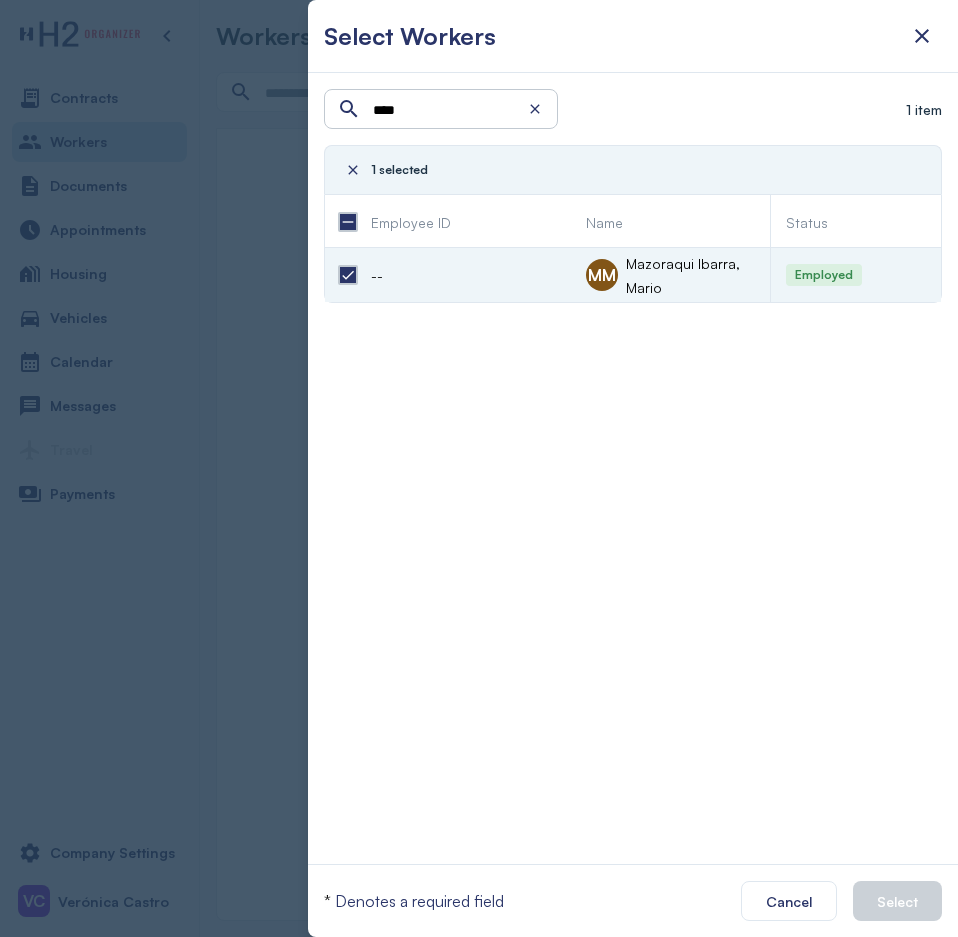 scroll, scrollTop: 0, scrollLeft: 40, axis: horizontal 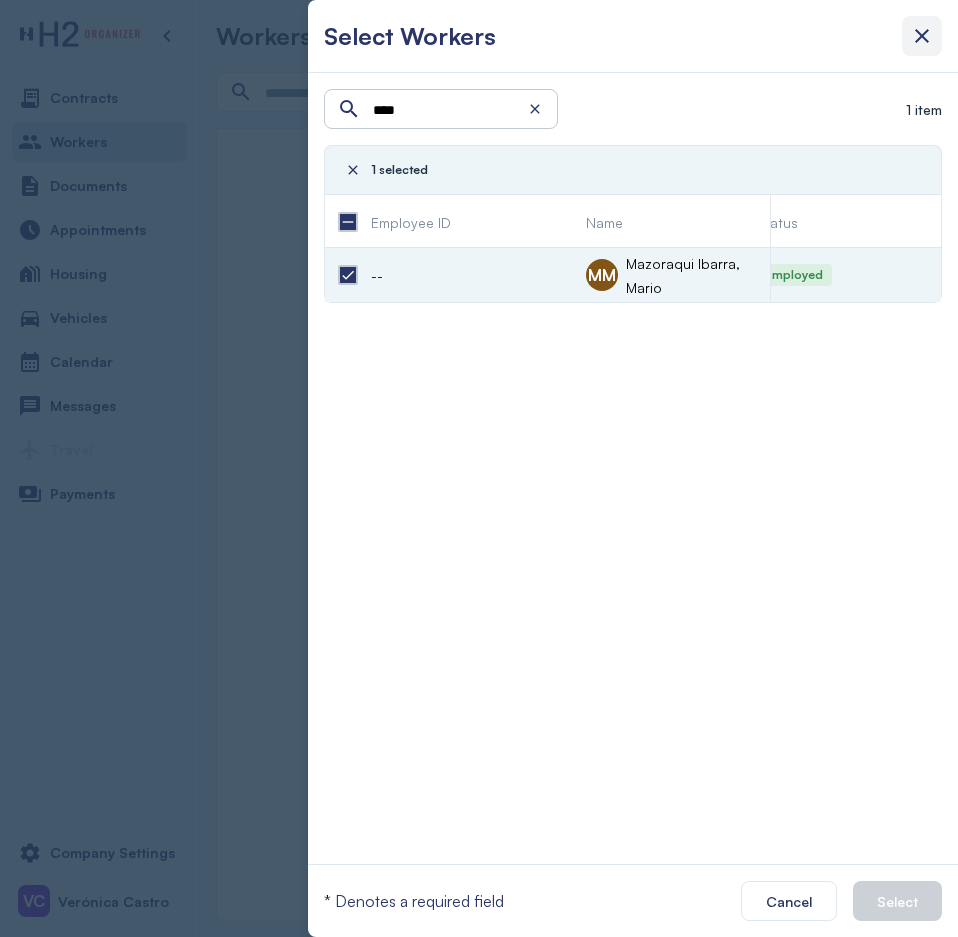 click at bounding box center (922, 36) 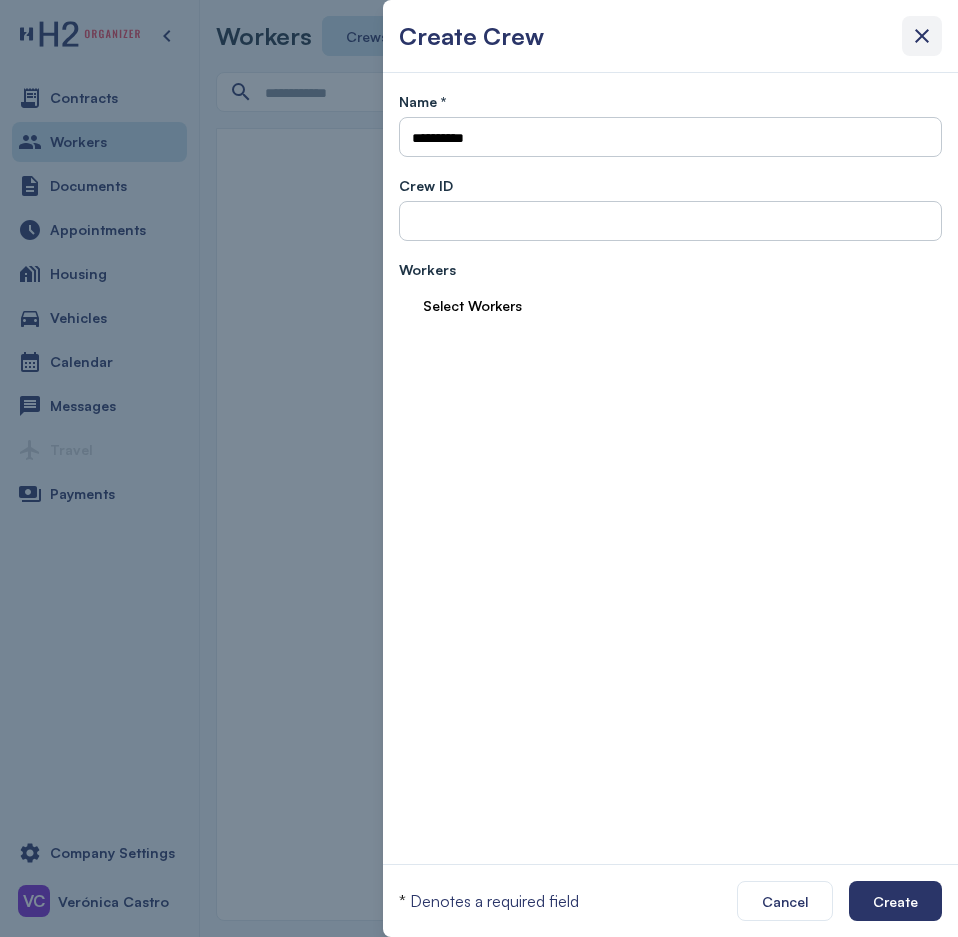 click at bounding box center (922, 36) 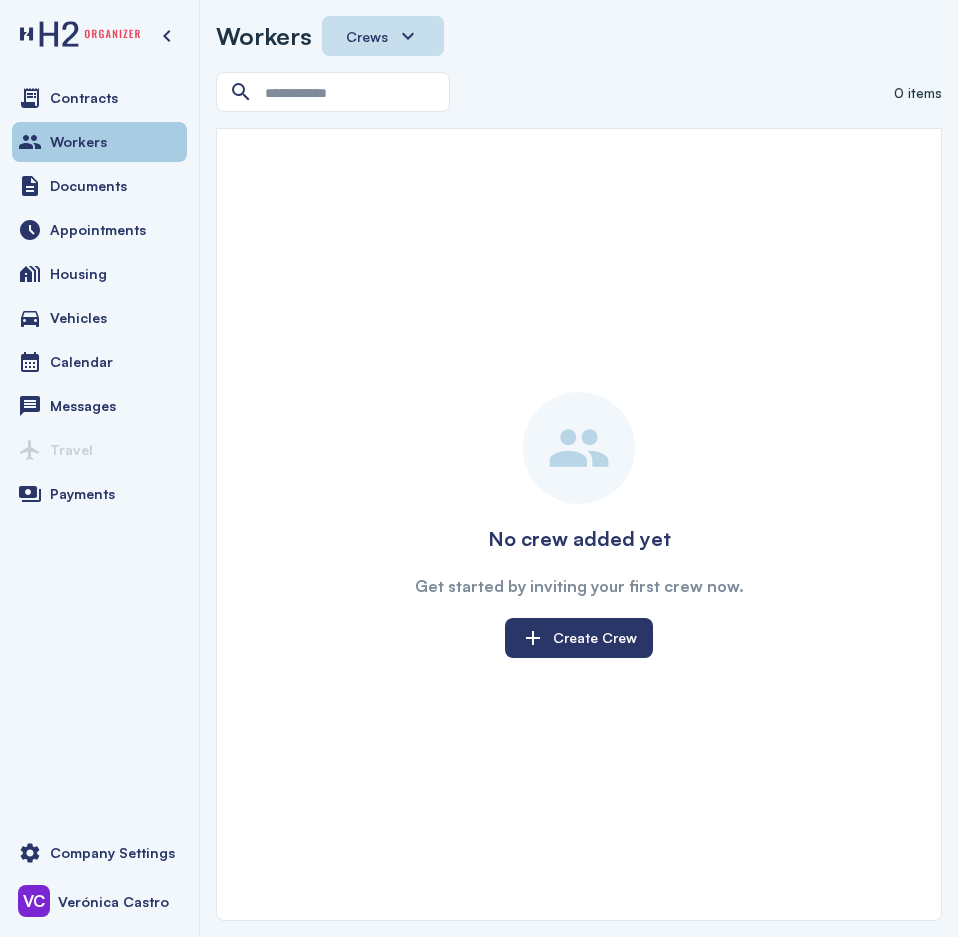 click on "Workers" at bounding box center [99, 142] 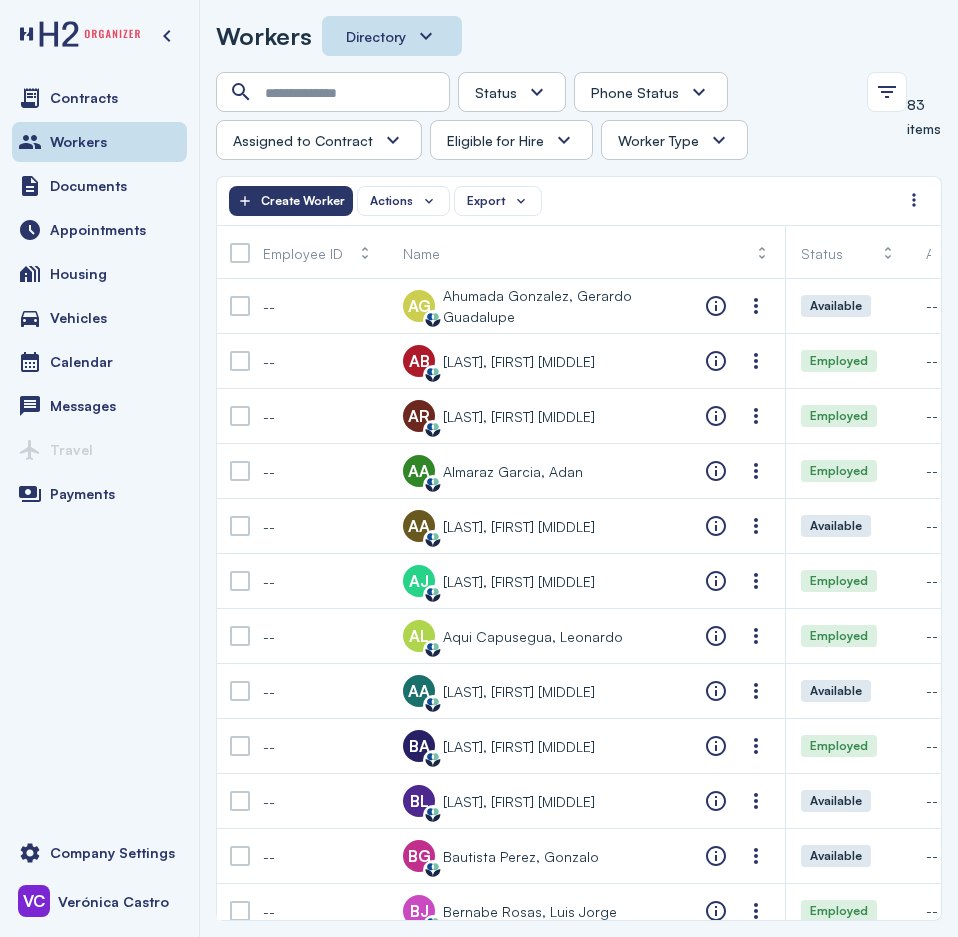 click on "Workers     Directory" at bounding box center (579, 44) 